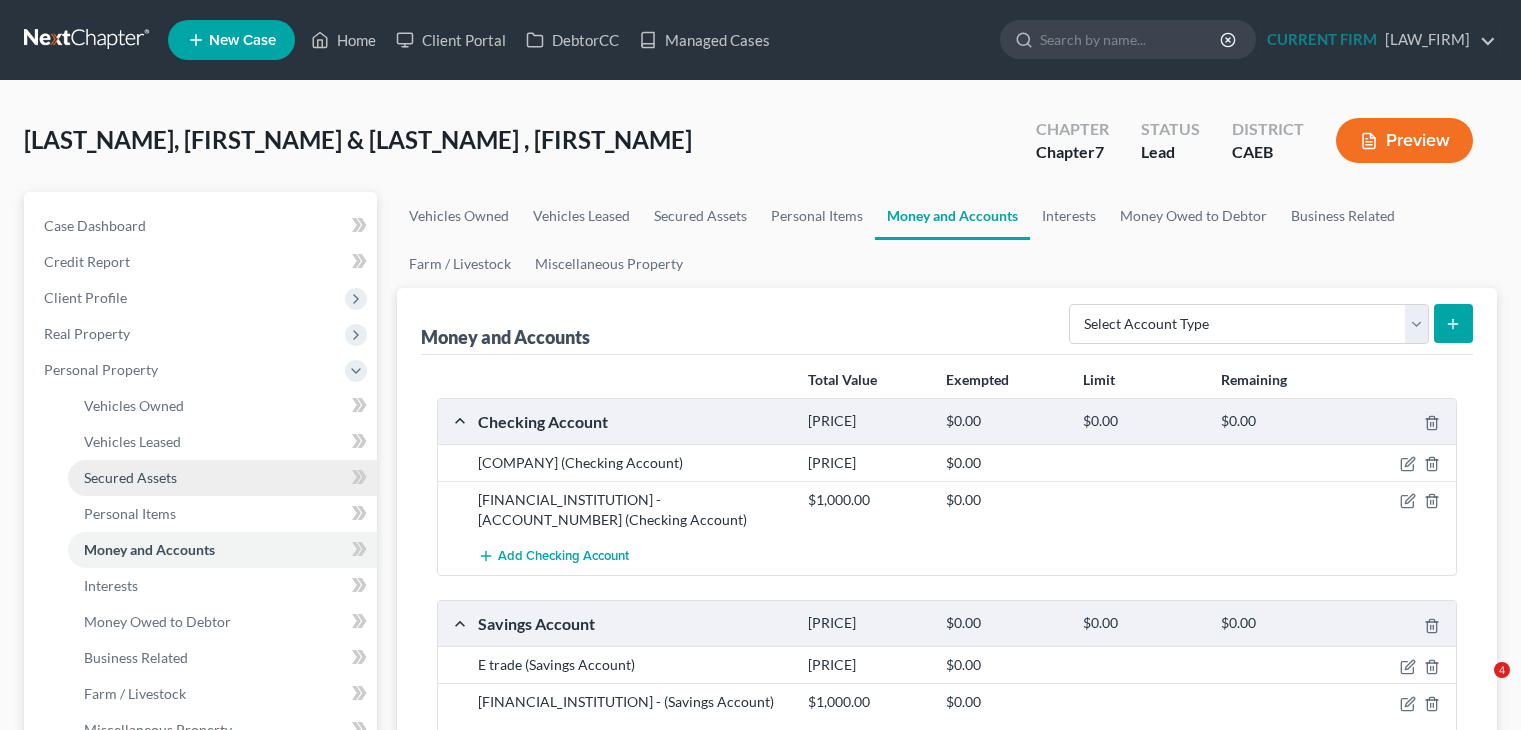 scroll, scrollTop: 308, scrollLeft: 0, axis: vertical 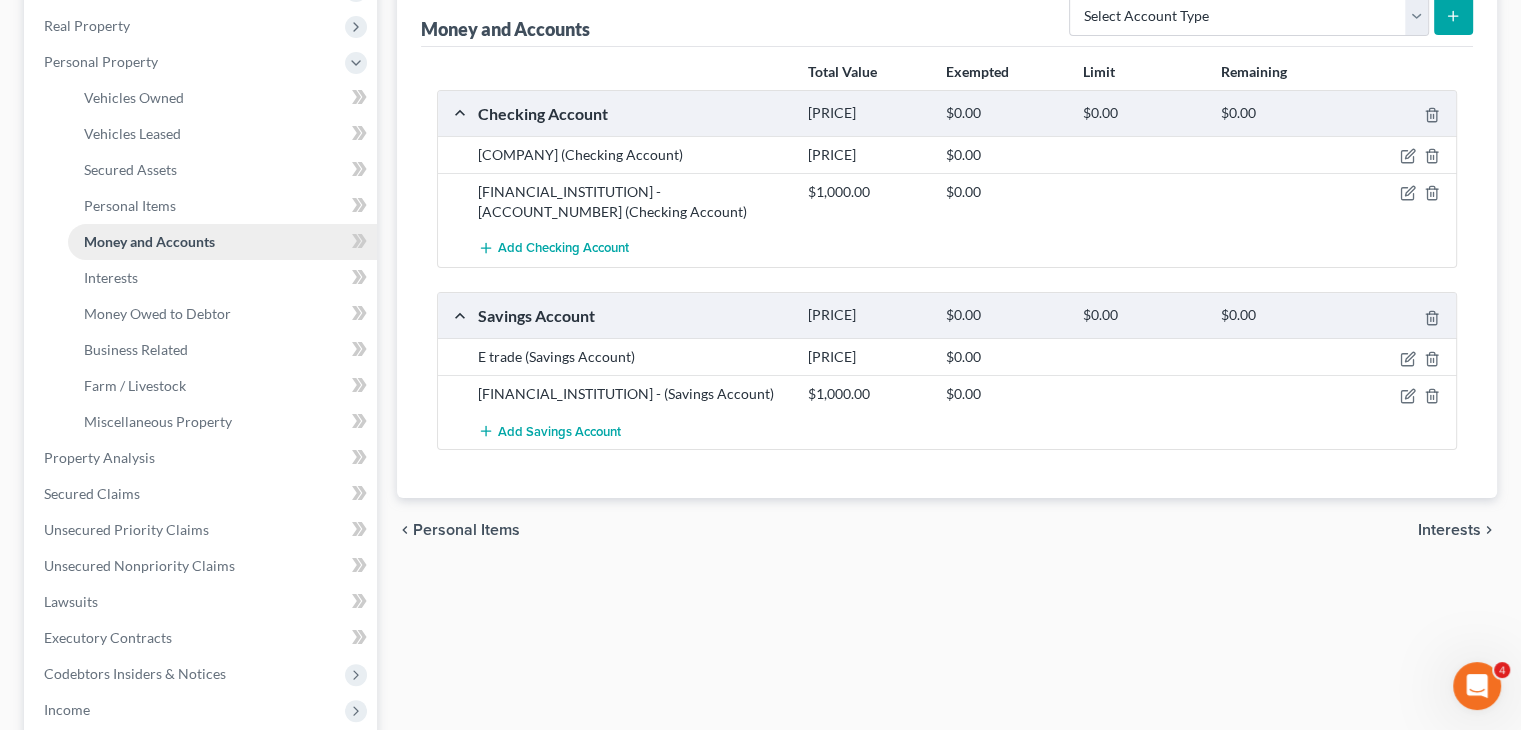 click on "Money and Accounts" at bounding box center [222, 242] 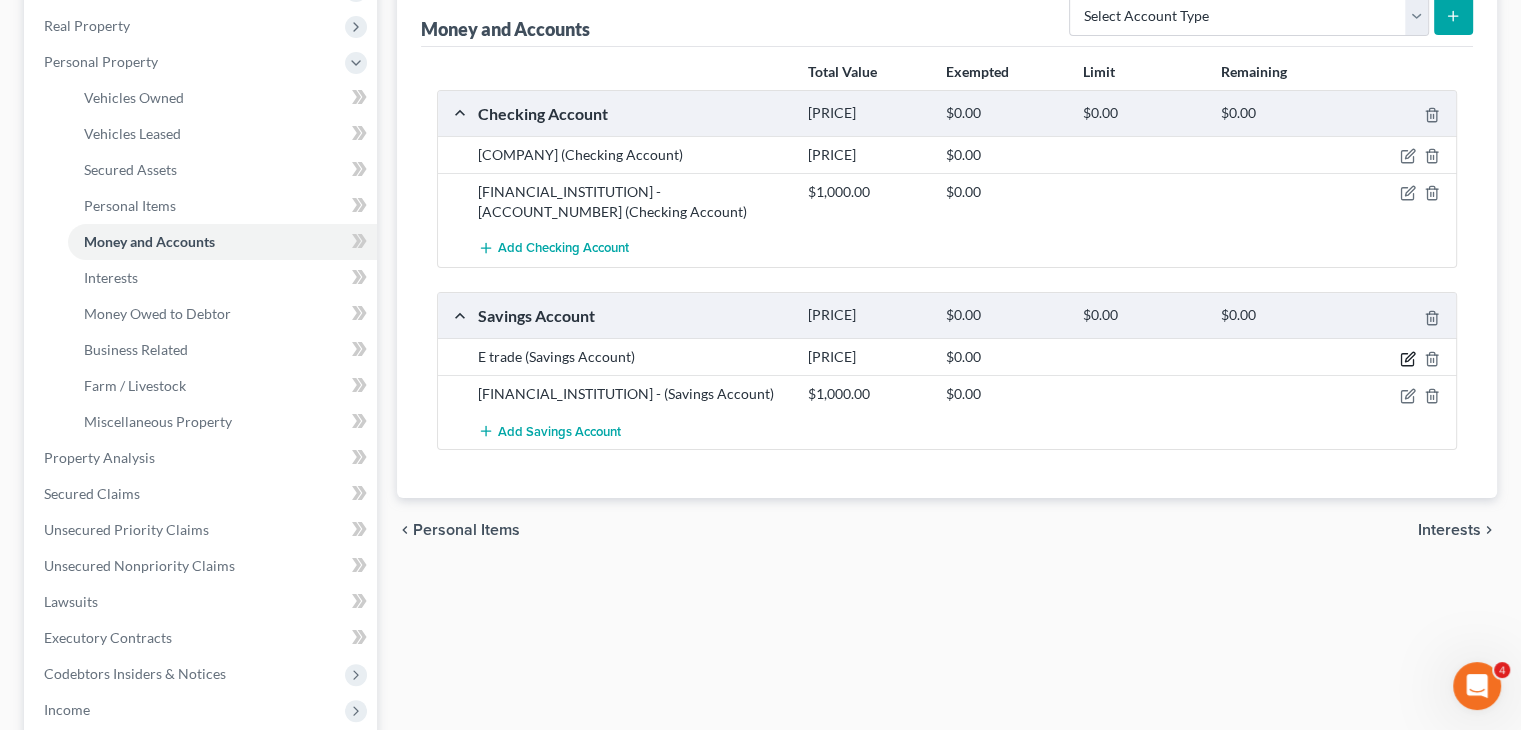 click 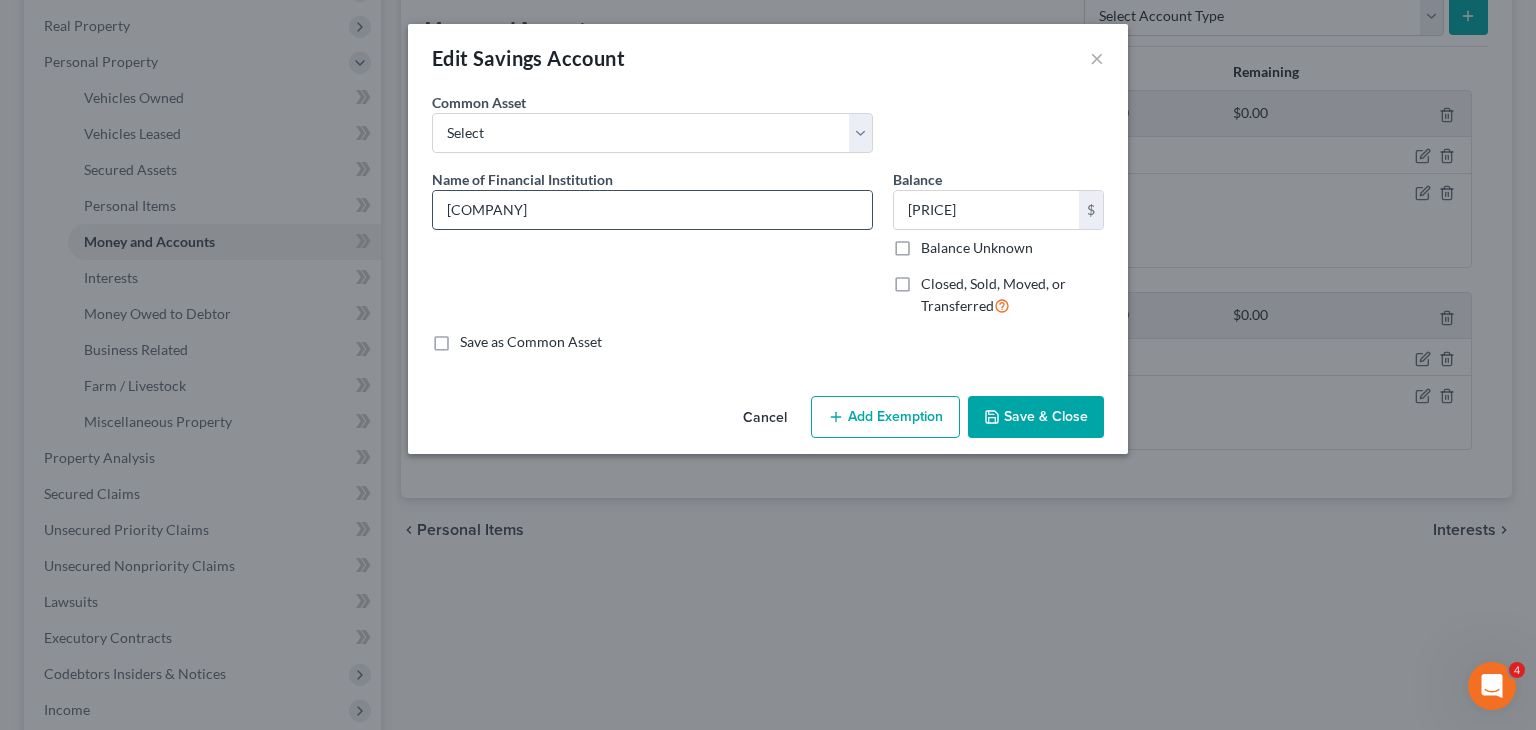 click on "[COMPANY]" at bounding box center [652, 210] 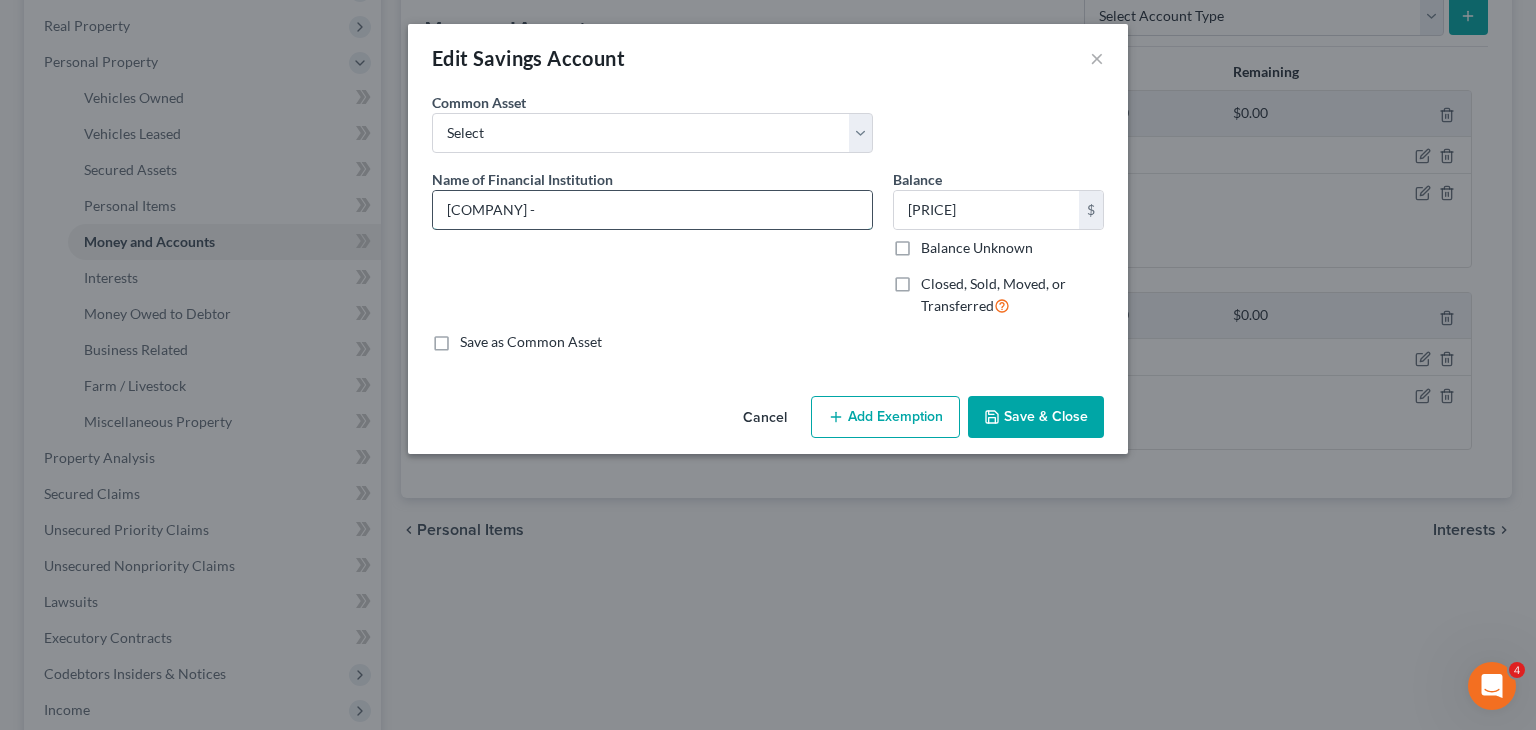 paste on "[ACCOUNT_NUMBER]" 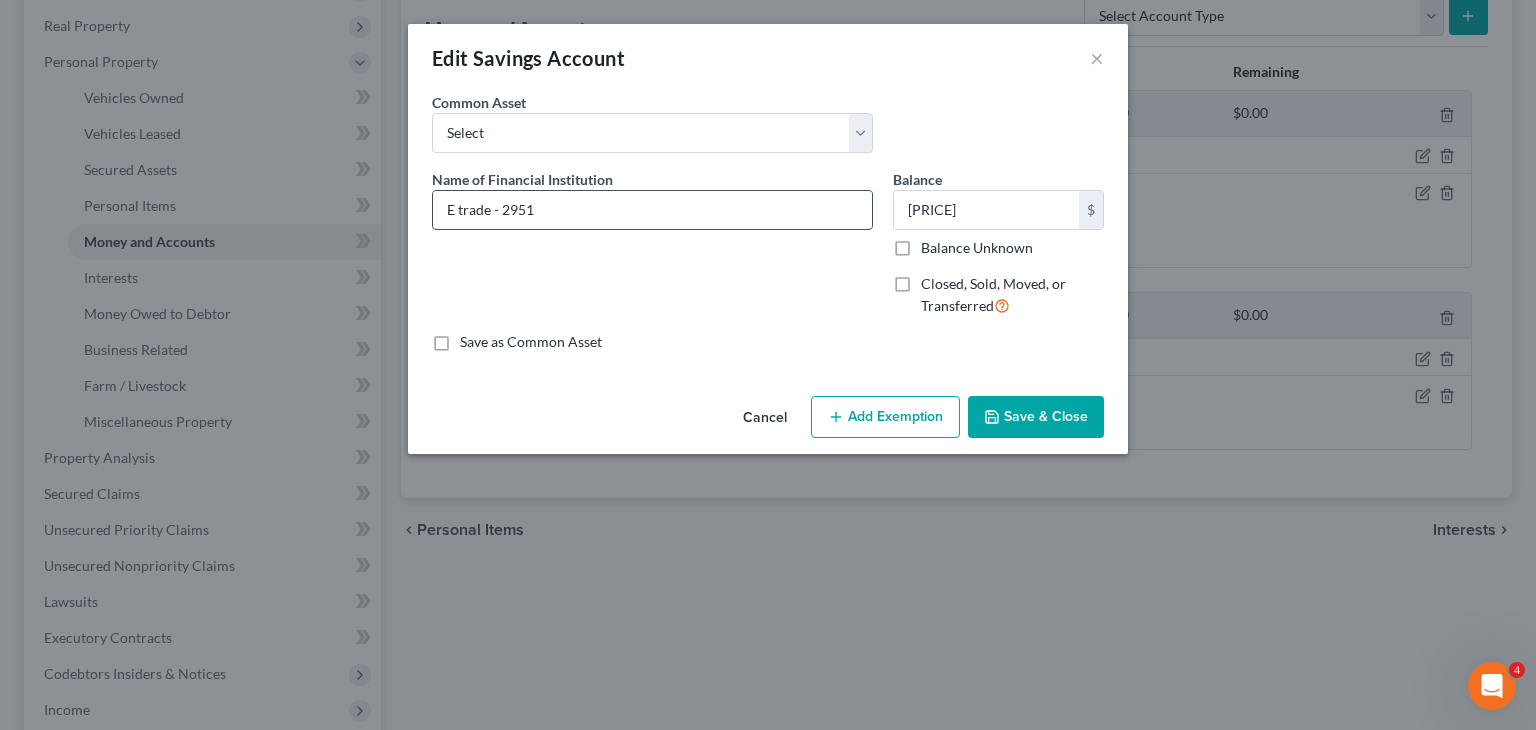 click on "E trade - 2951" at bounding box center [652, 210] 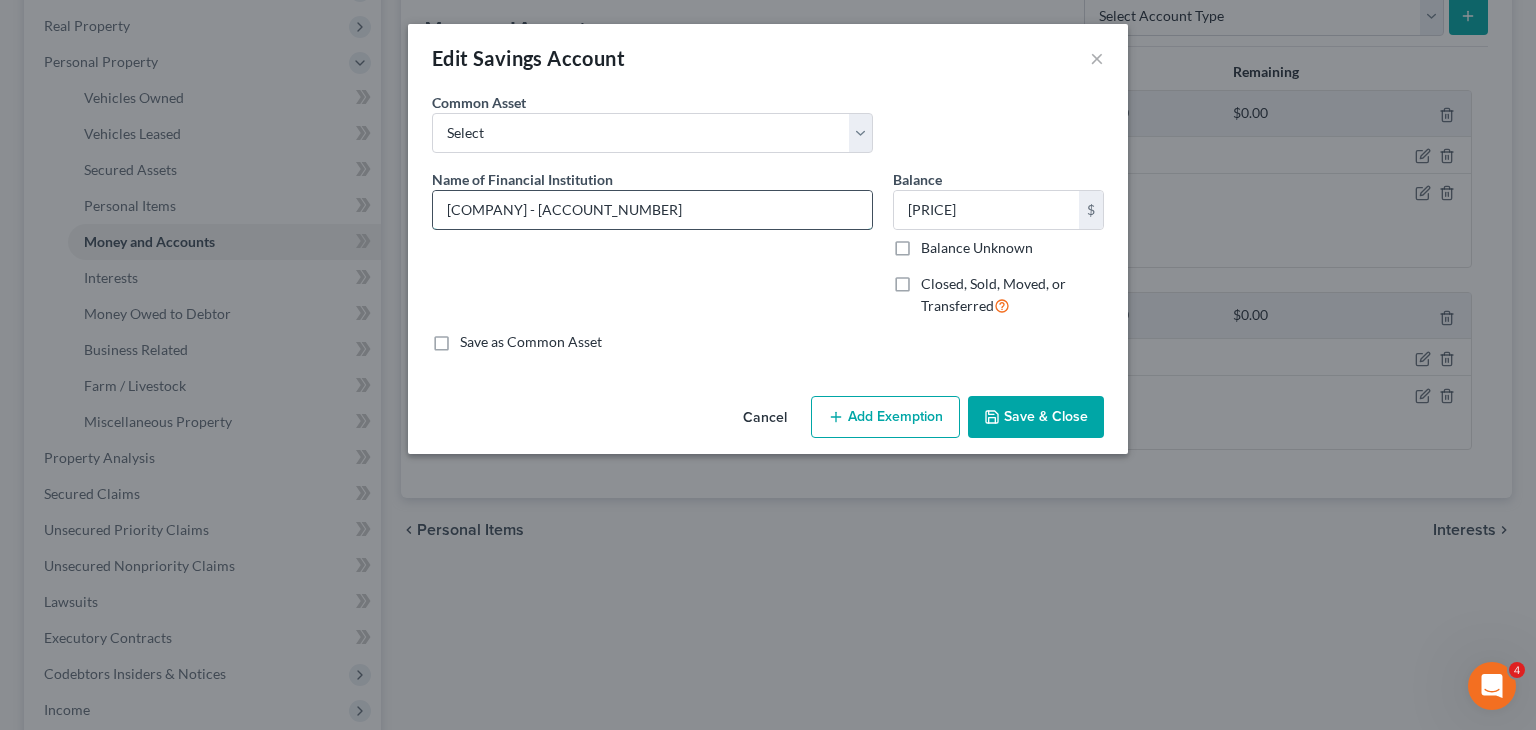 click on "[COMPANY] - [ACCOUNT_NUMBER]" at bounding box center [652, 210] 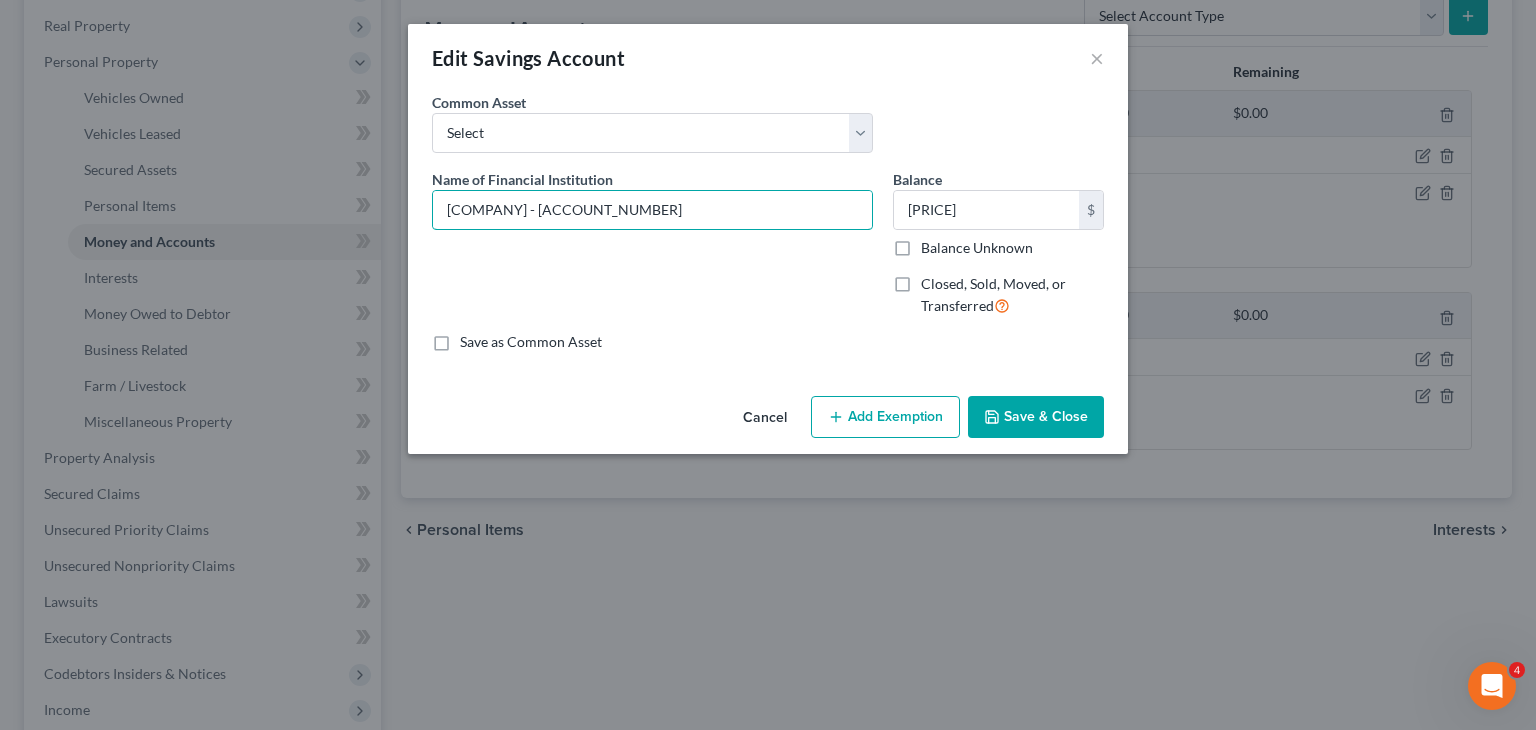 drag, startPoint x: 508, startPoint y: 205, endPoint x: 412, endPoint y: 199, distance: 96.18732 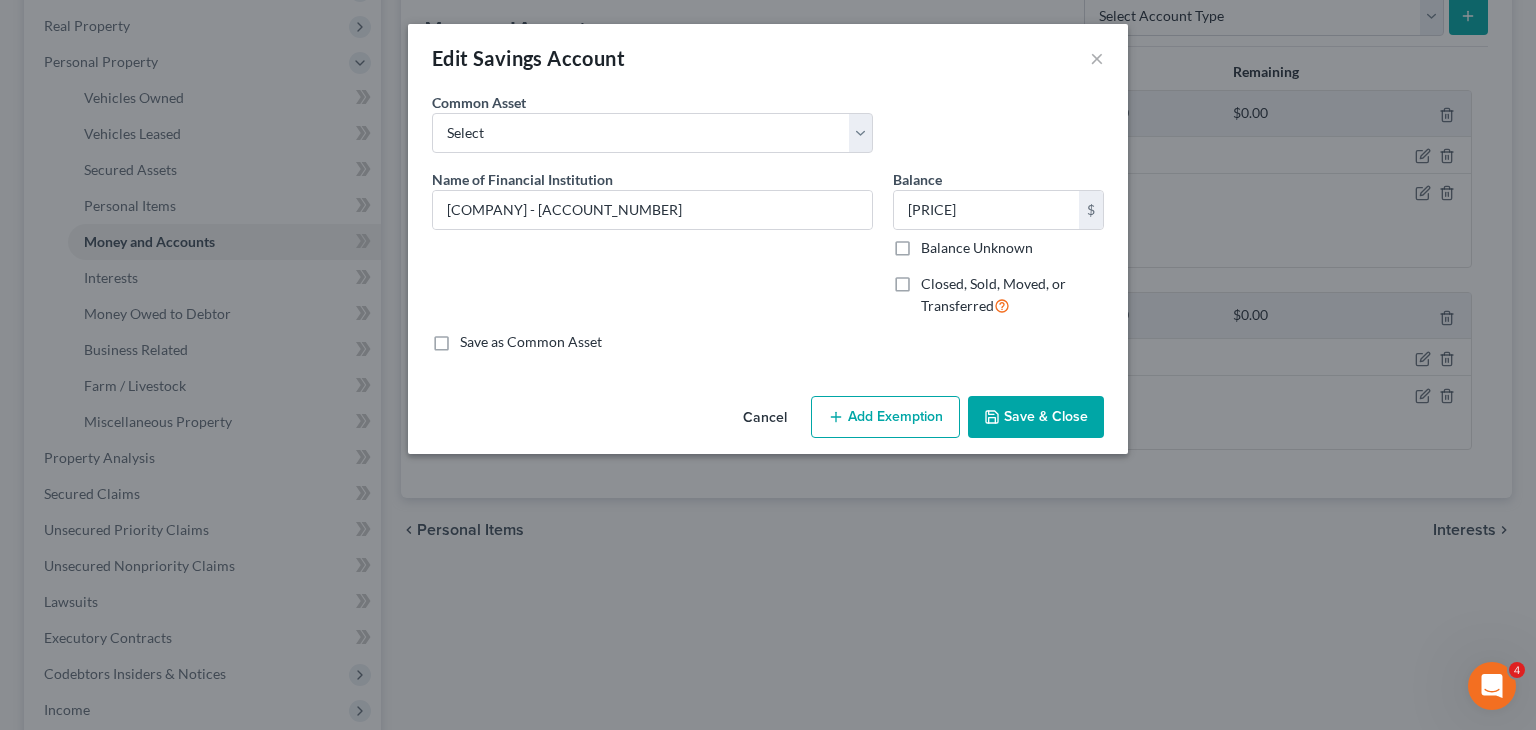 click on "Save & Close" at bounding box center (1036, 417) 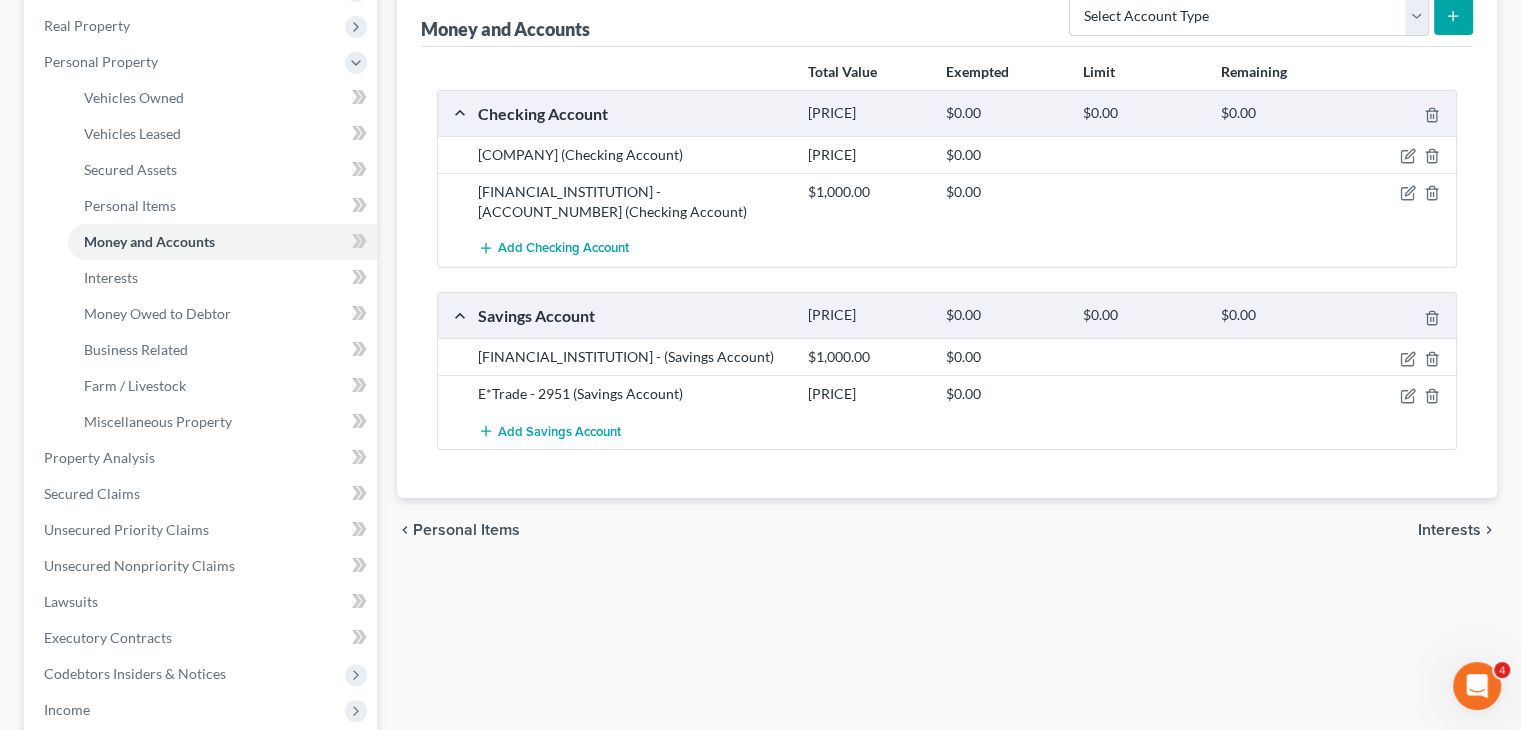 click on "[COMPANY] (Checking Account) $[PRICE] $[PRICE]" at bounding box center [947, 154] 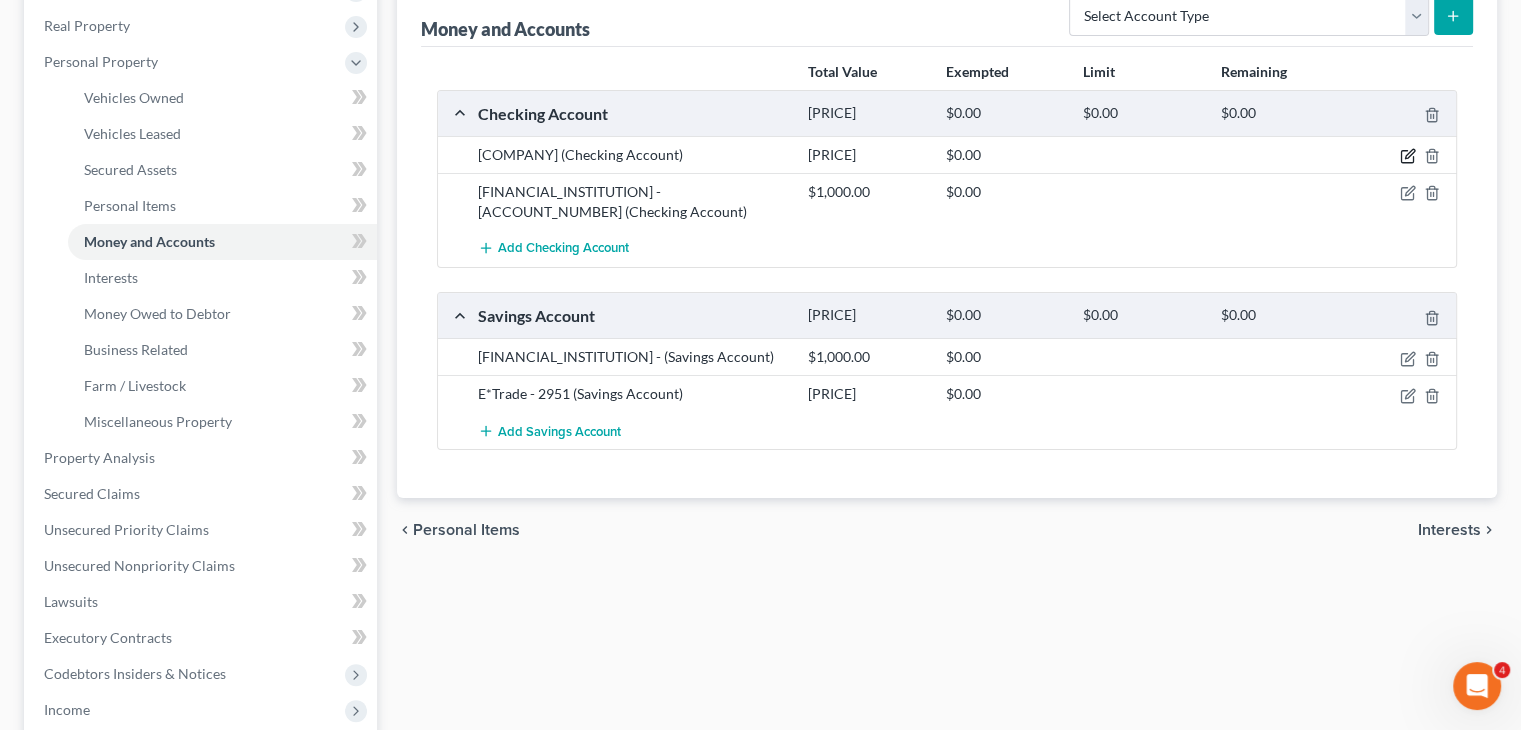 click on "[COMPANY] (Checking Account) $[PRICE] $[PRICE]" at bounding box center (947, 154) 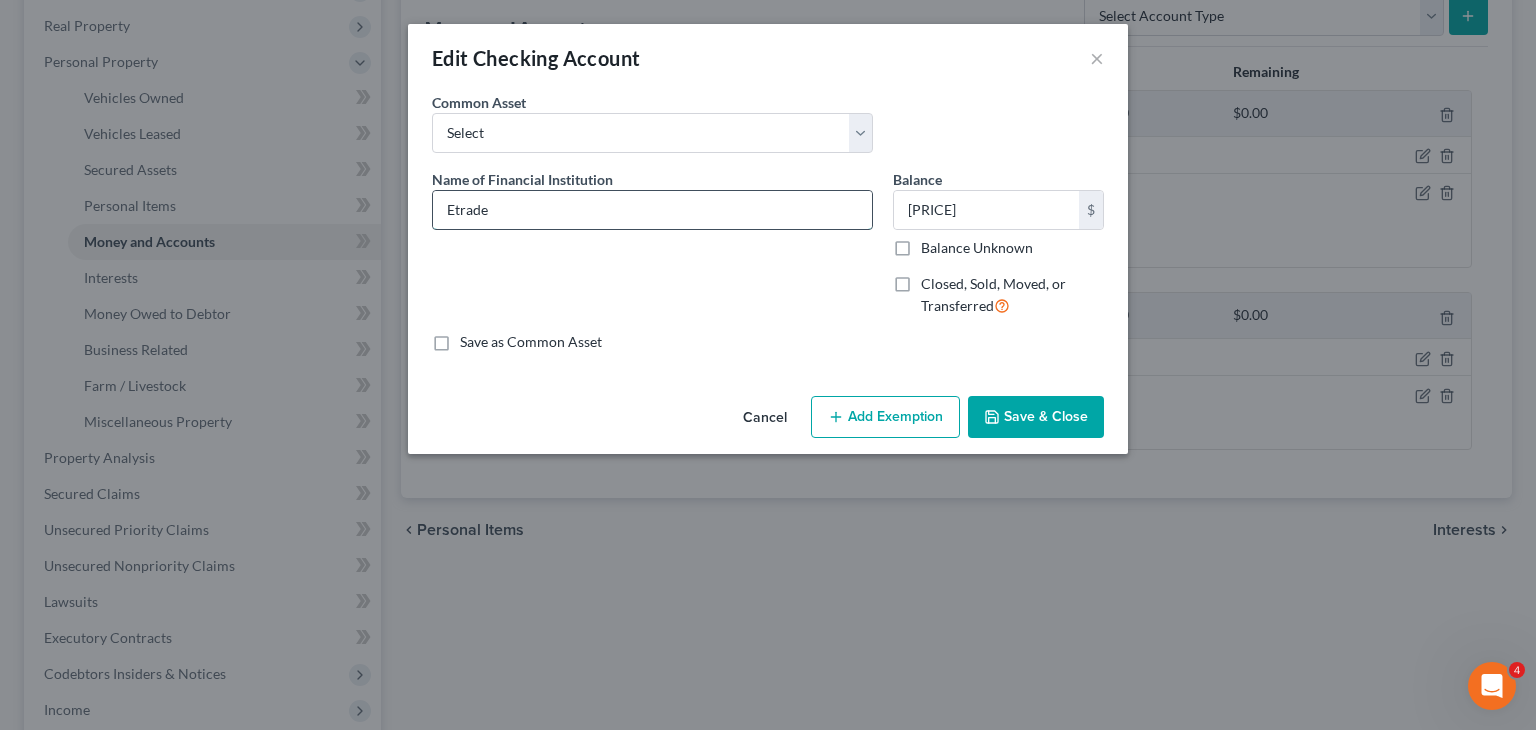 click on "Etrade" at bounding box center [652, 210] 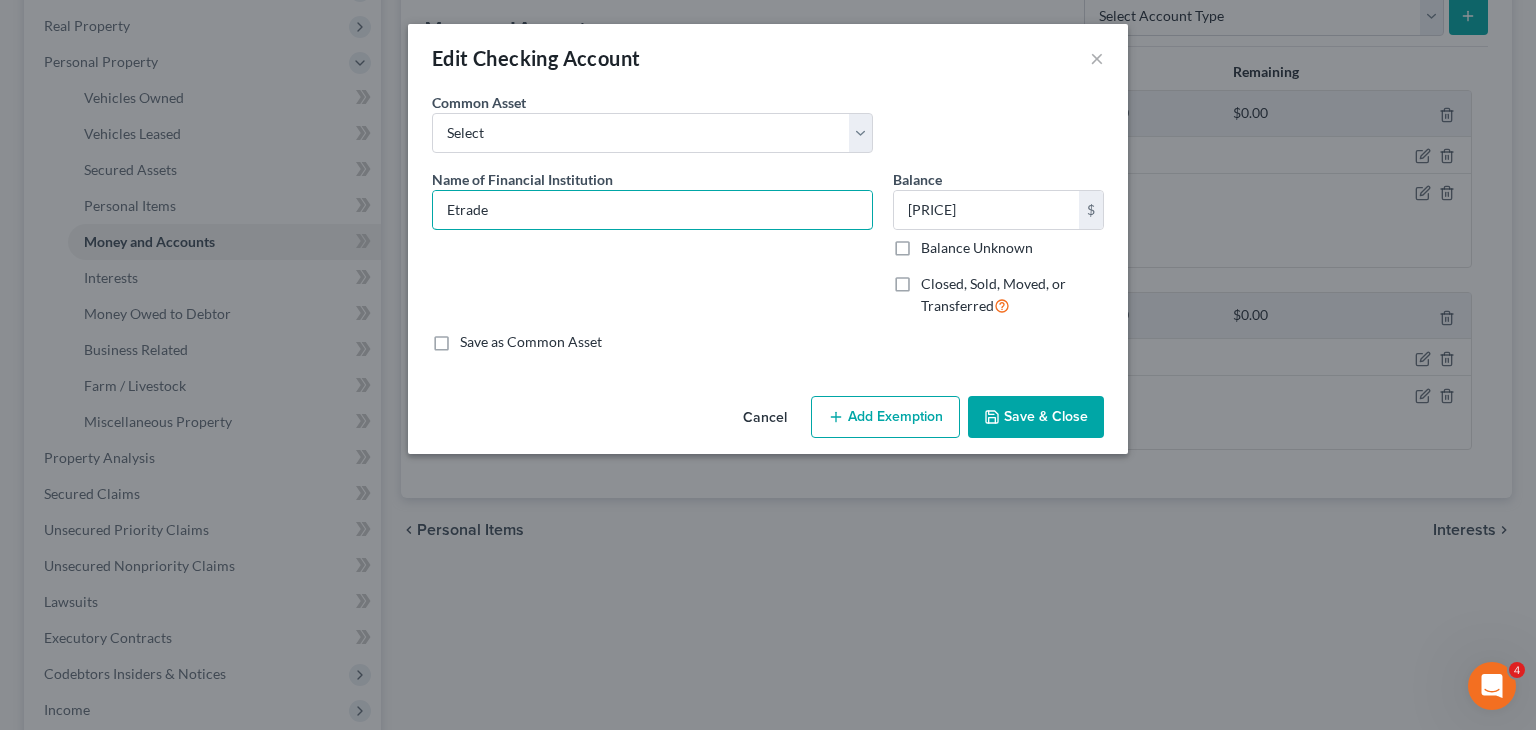 drag, startPoint x: 592, startPoint y: 210, endPoint x: 364, endPoint y: 230, distance: 228.87552 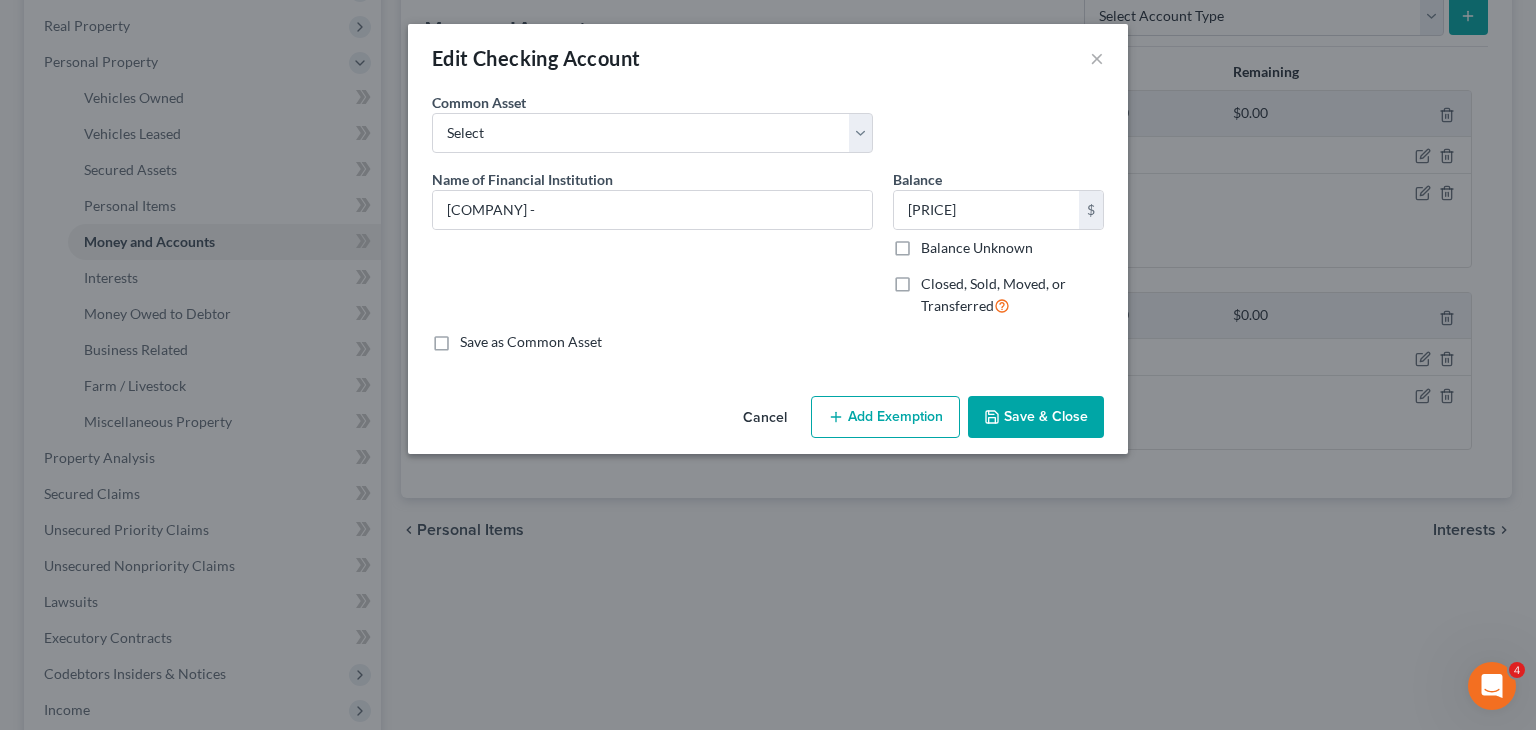 click on "Edit Checking Account  × An exemption set must first be selected from the Filing Information section. Common Asset Select [FINANCIAL_INSTITUTION]: At residence of debtor PayPal Union Bank Venmo Wells Fargo Acct#...[ACCOUNT_NUMBER]
Name of Financial Institution
*
[COMPANY] - Balance
[PRICE] $
Balance Unknown
Balance Undetermined
[PRICE] $
Balance Unknown
Closed, Sold, Moved, or Transferred  Save as Common Asset Cancel Add Exemption Save & Close" at bounding box center [768, 365] 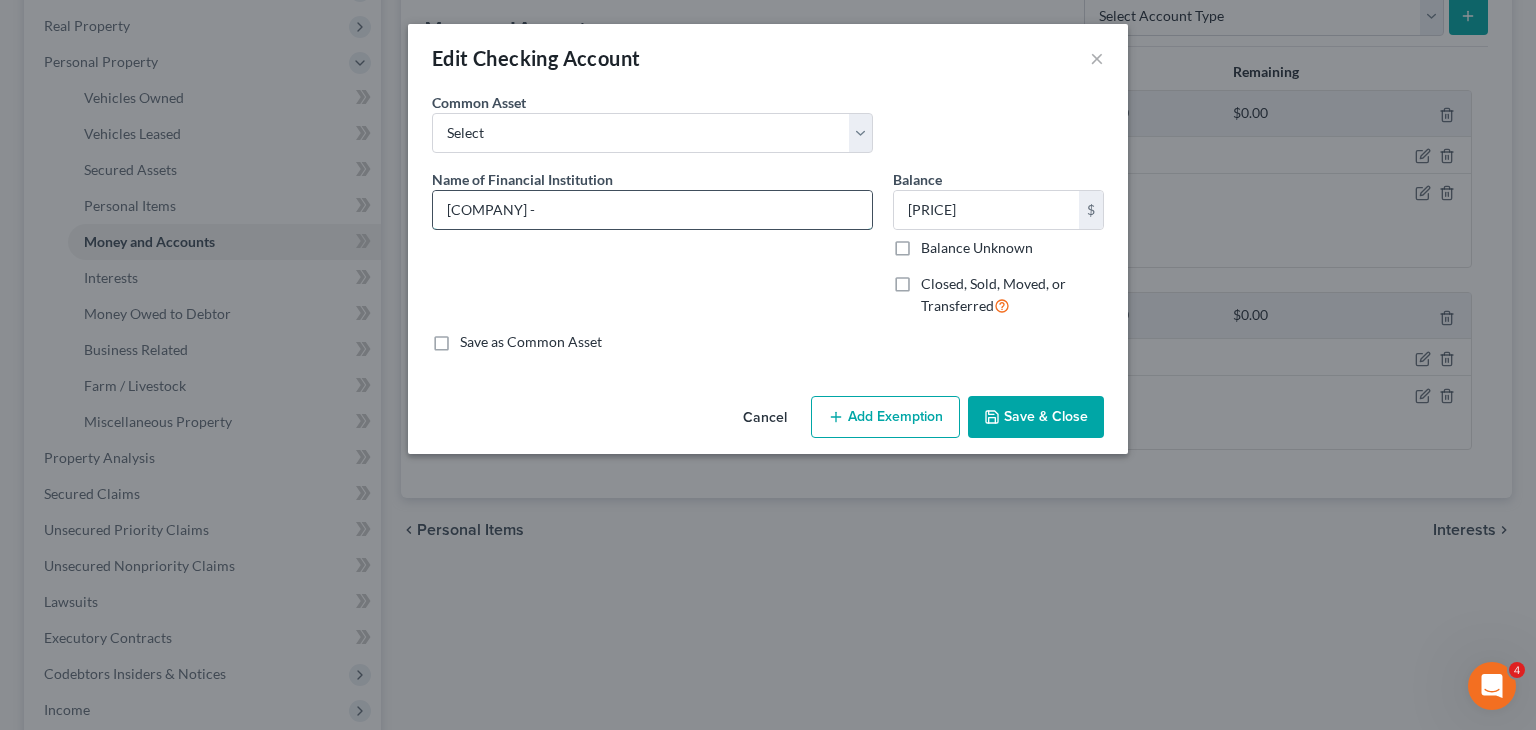 click on "[COMPANY] -" at bounding box center [652, 210] 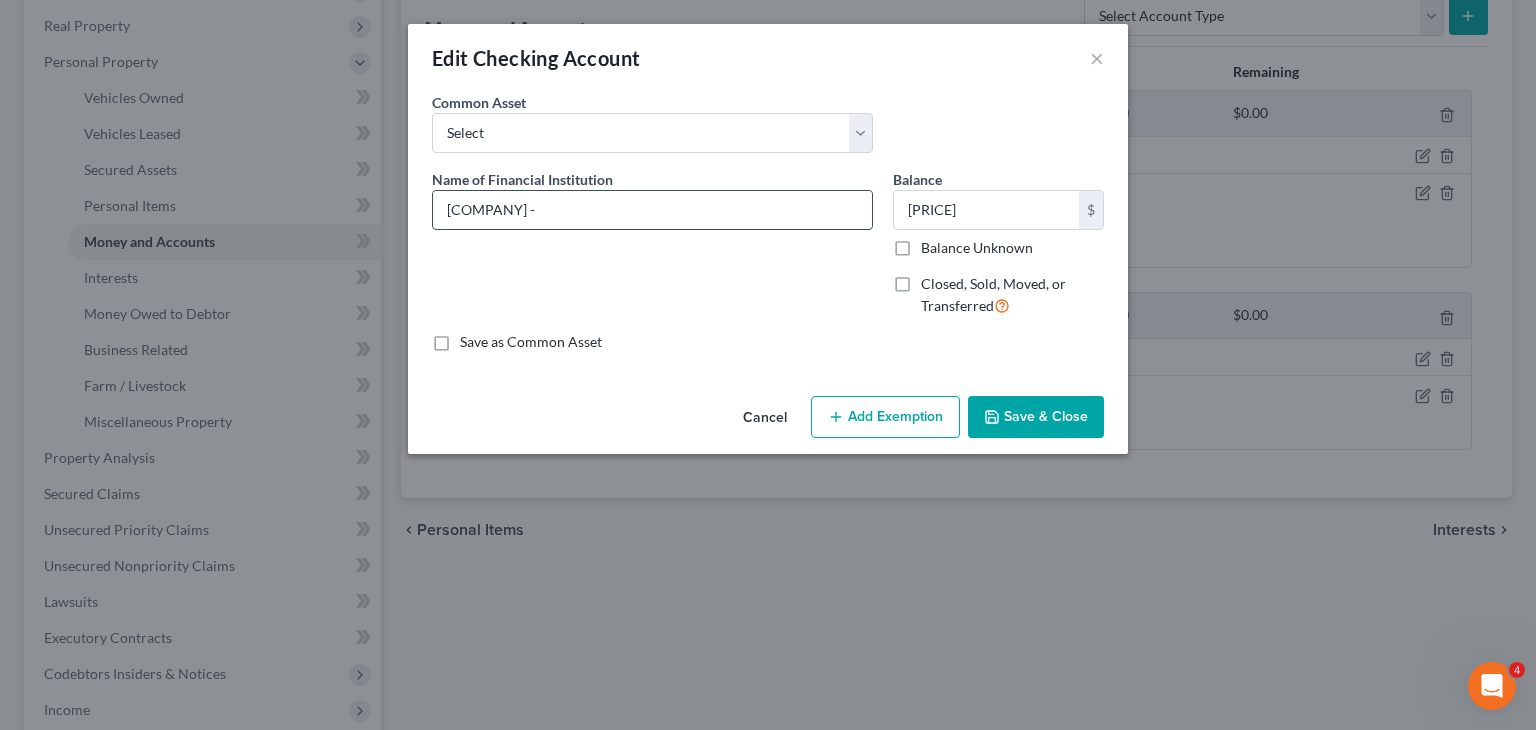 paste on "[ACCOUNT_NUMBER]" 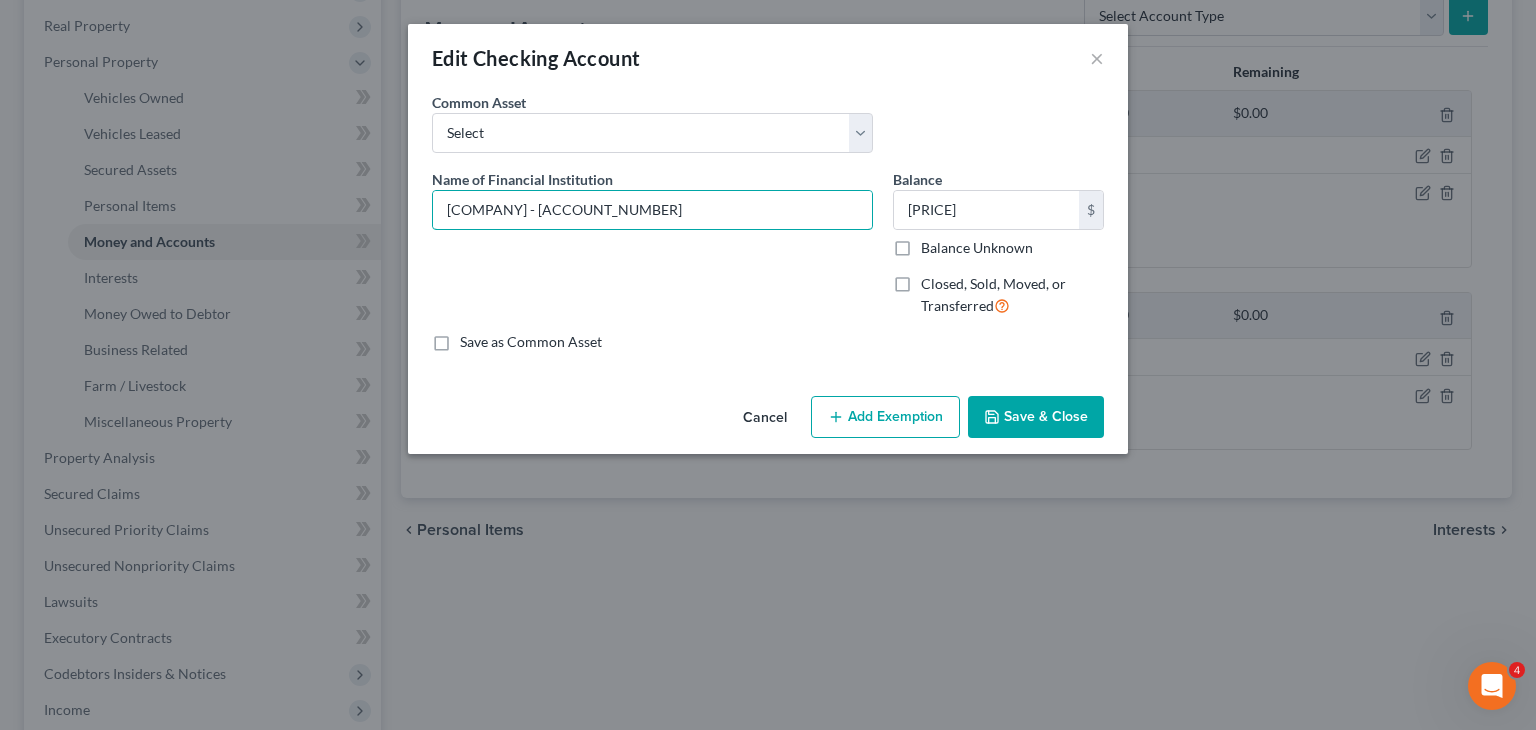 type on "[COMPANY] - [ACCOUNT_NUMBER]" 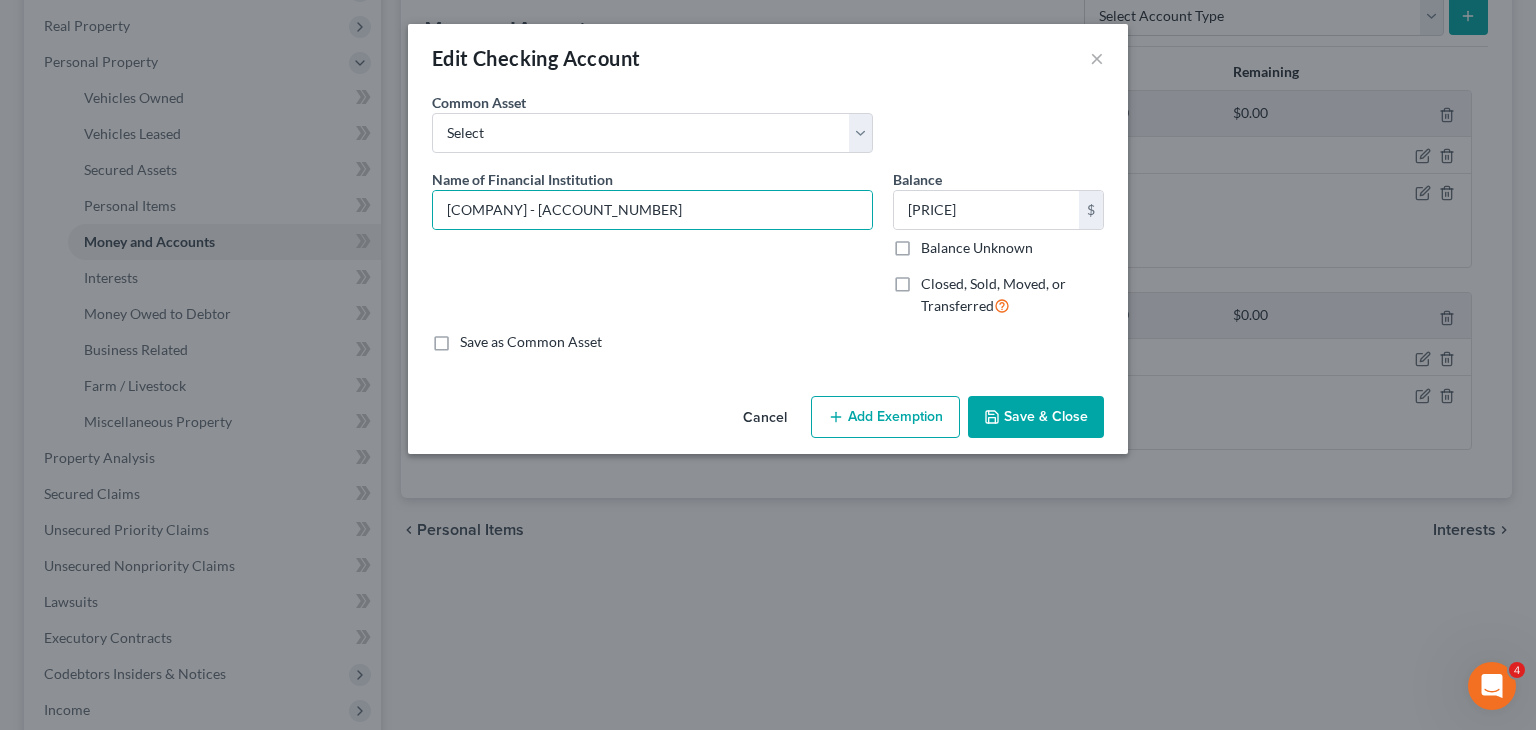 click on "Save & Close" at bounding box center [1036, 417] 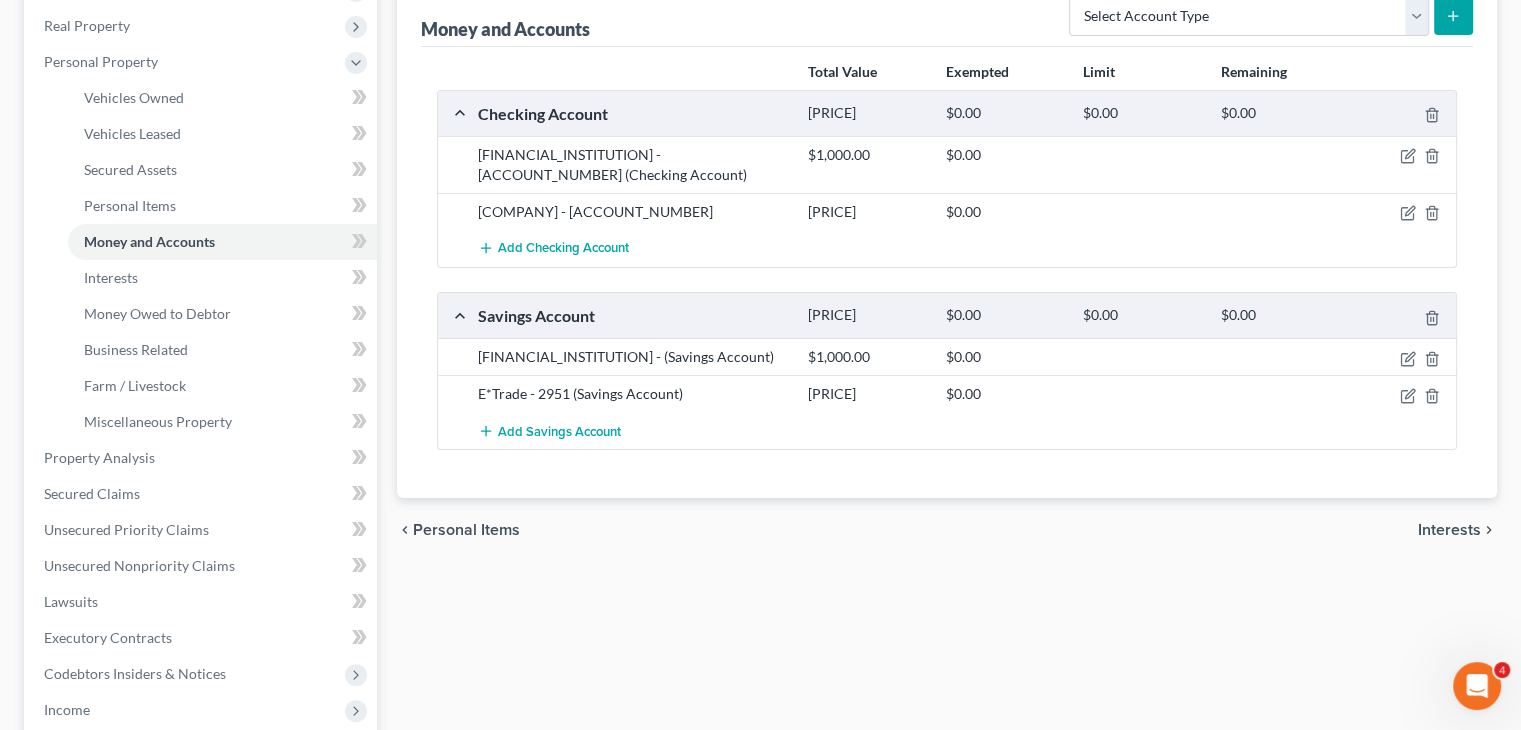 click on "chevron_left
Personal Items
Interests
chevron_right" at bounding box center [947, 530] 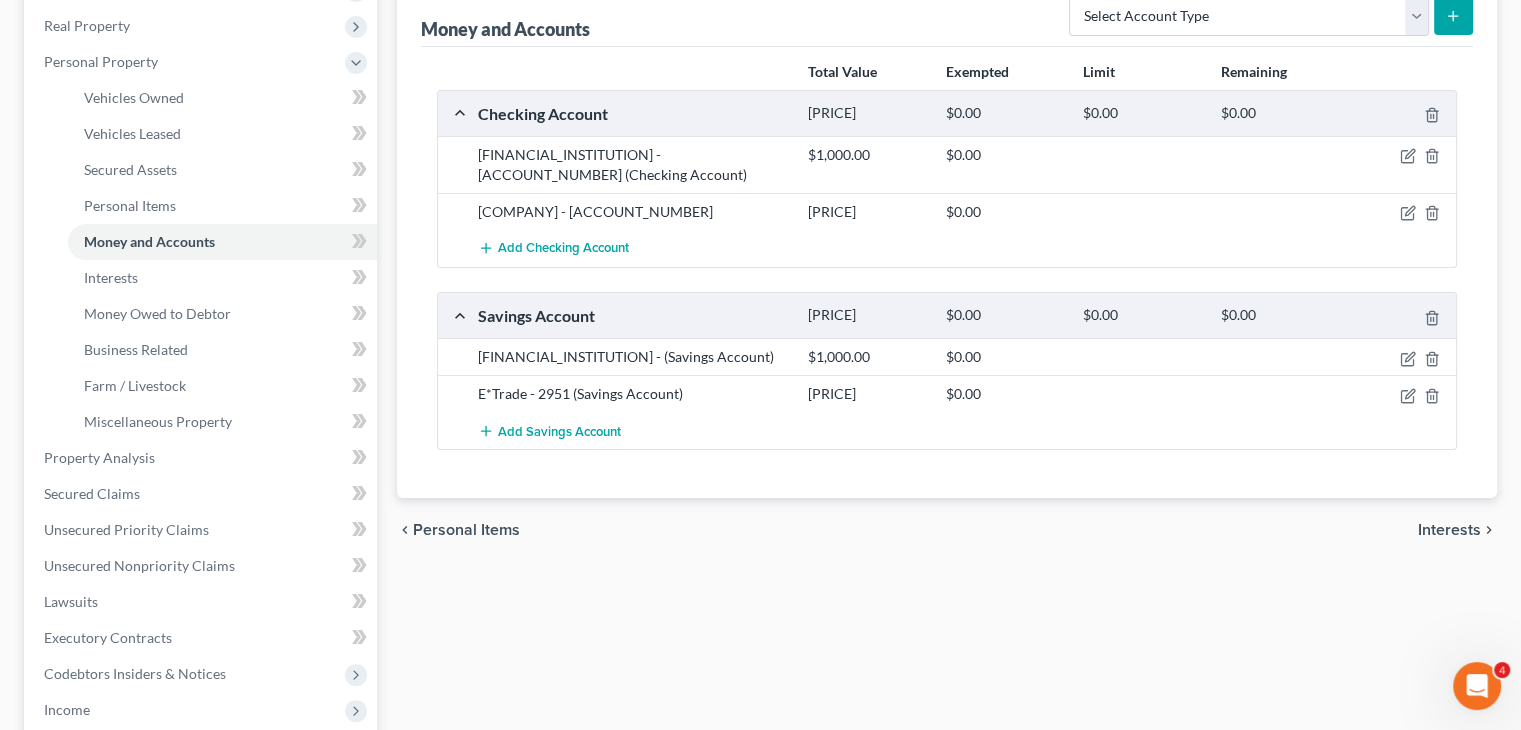 click on "Money and Accounts Select Account Type Brokerage Cash on Hand Certificates of Deposit Checking Account Money Market Other (Credit Union, Health Savings Account, etc) Safe Deposit Box Savings Account Security Deposits or Prepayments
Total Value Exempted Limit Remaining
Checking Account $[PRICE] $[PRICE] $[PRICE] $[PRICE]
[FINANCIAL_INSTITUTION] - [ACCOUNT_NUMBER] (Checking Account) $[PRICE] $[PRICE] [COMPANY] - [ACCOUNT_NUMBER] (Checking Account) $[PRICE] $[PRICE] Add Checking Account
Savings Account $[PRICE] $[PRICE] $[PRICE] $[PRICE]
[FINANCIAL_INSTITUTION] - (Savings Account) $[PRICE] $[PRICE] [COMPANY] - [ACCOUNT_NUMBER] (Savings Account) $[PRICE] $[PRICE] Add Savings Account
Please wait..." at bounding box center (947, 461) 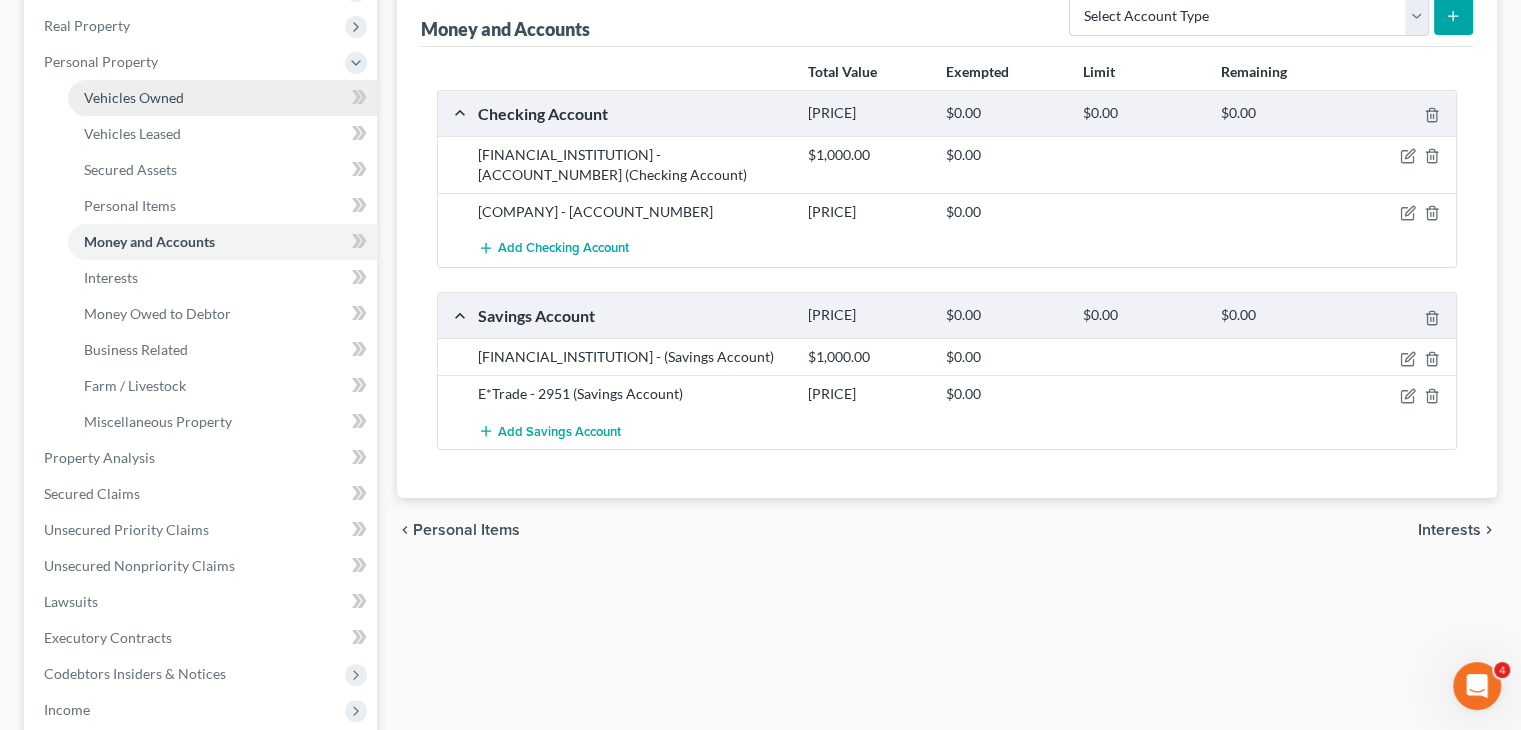 click on "Vehicles Owned" at bounding box center [222, 98] 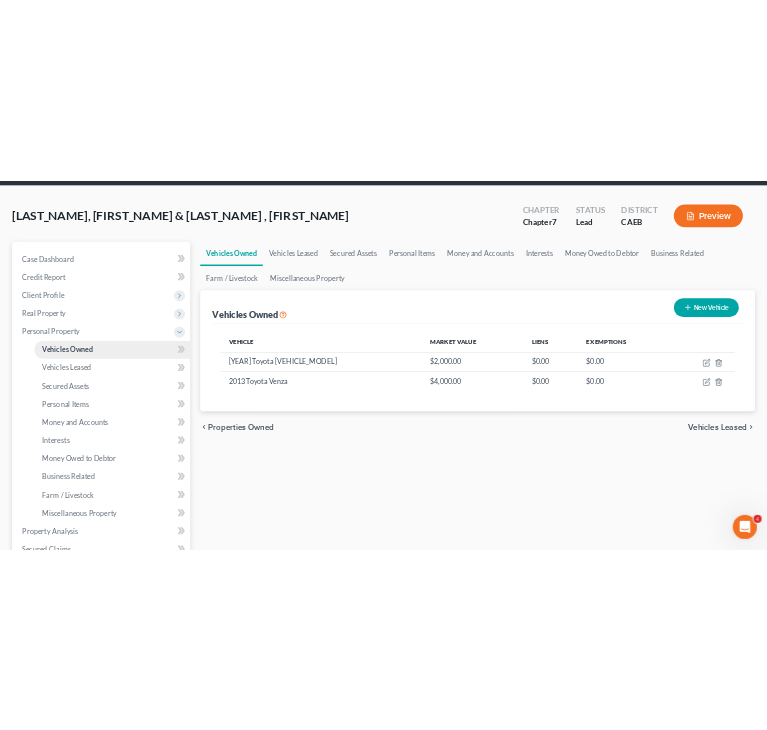 scroll, scrollTop: 0, scrollLeft: 0, axis: both 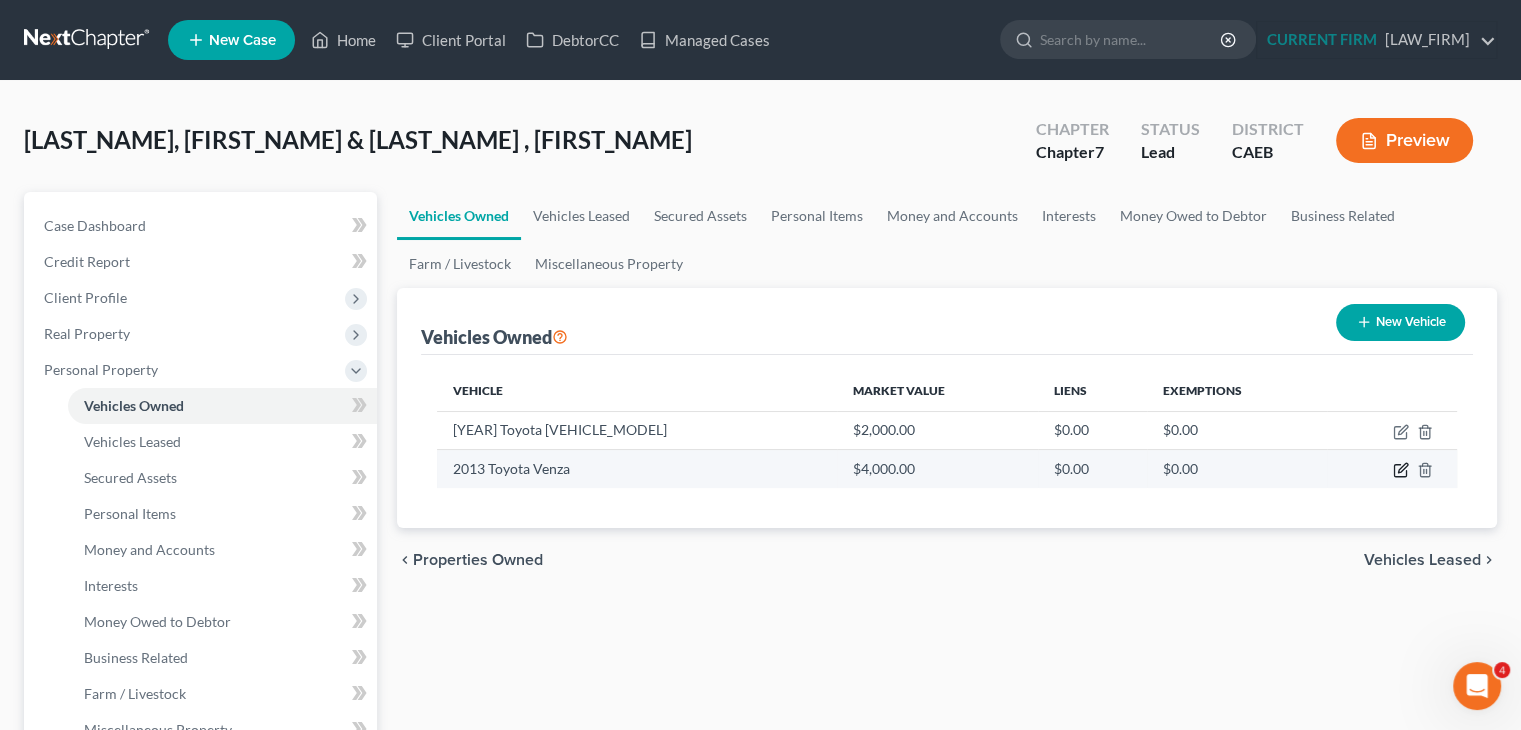 click 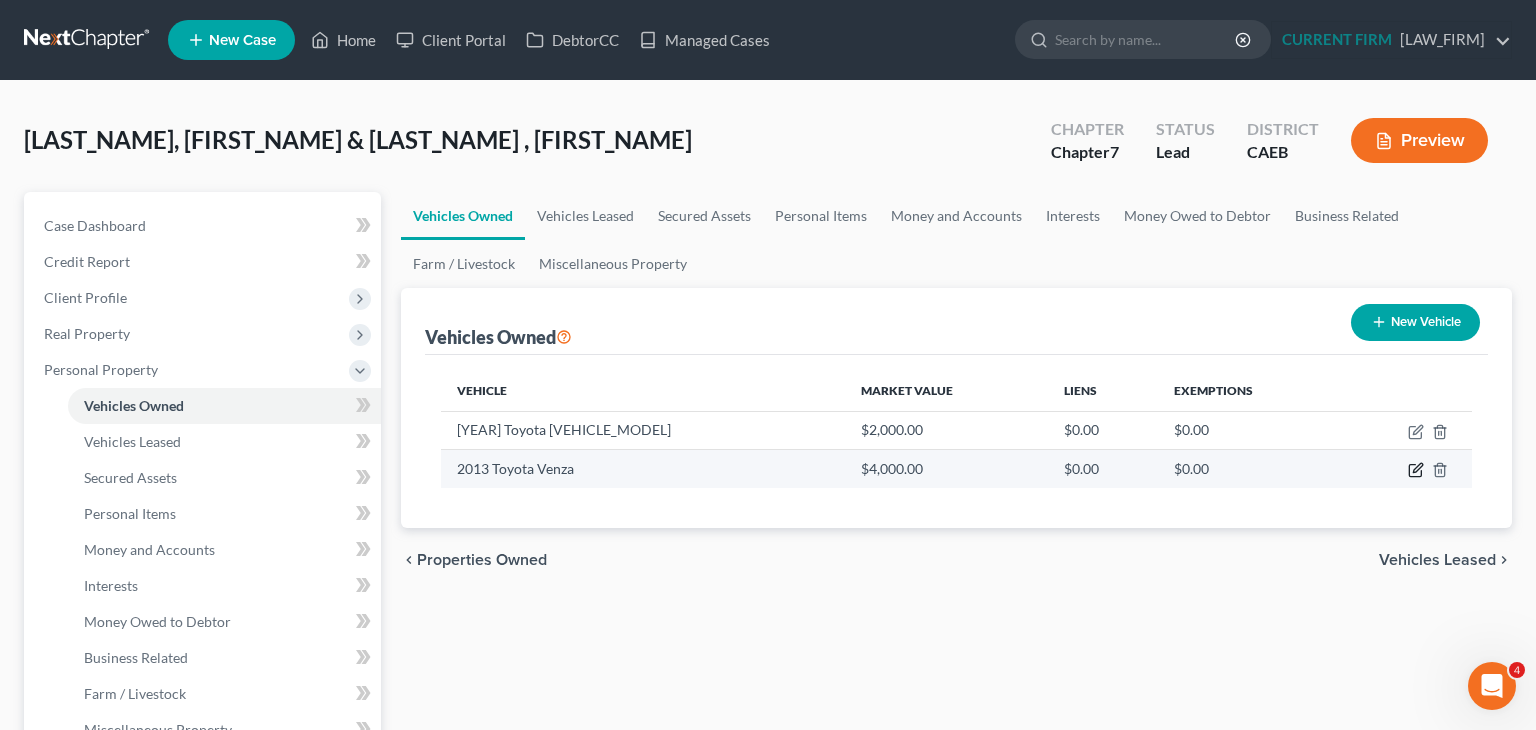 select on "0" 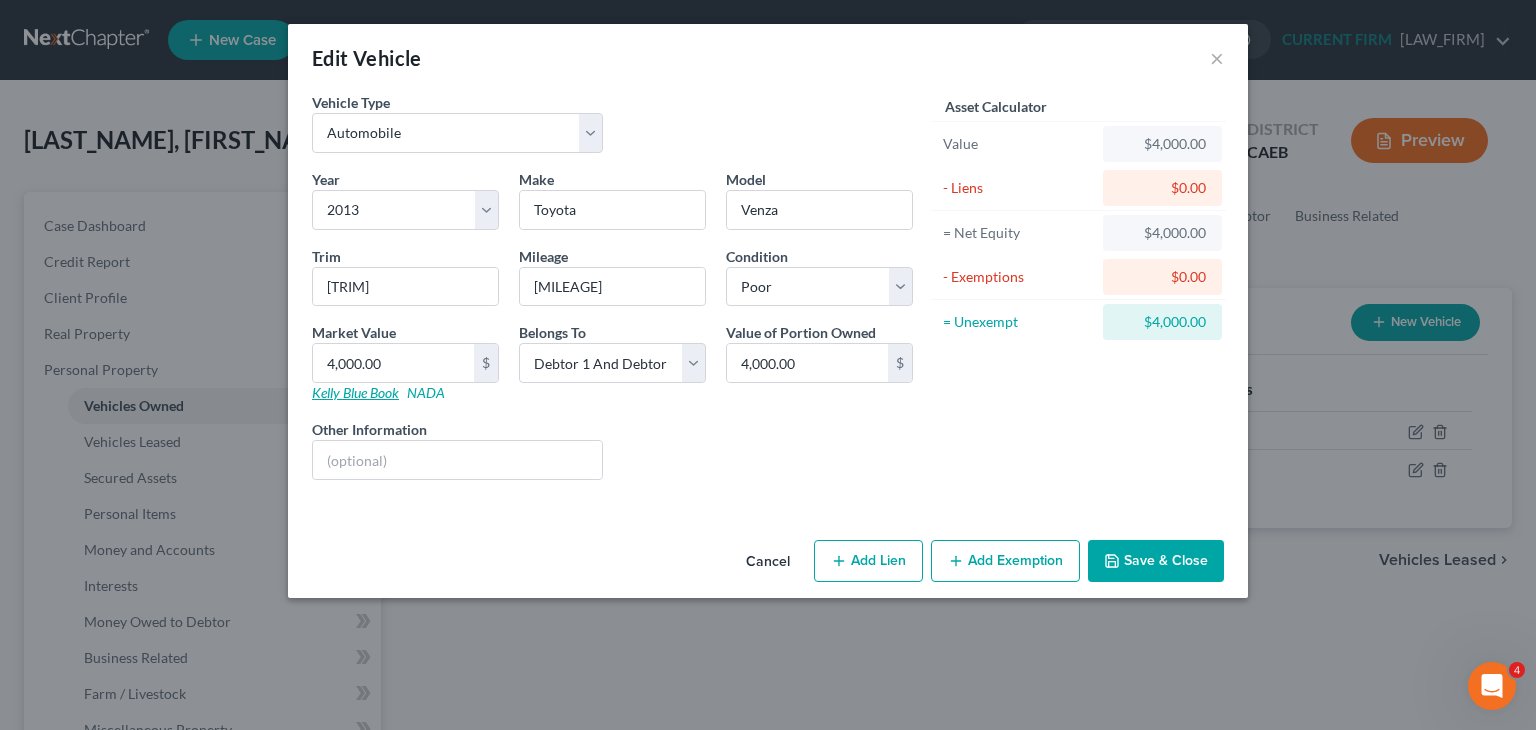 click on "Kelly Blue Book" at bounding box center [355, 392] 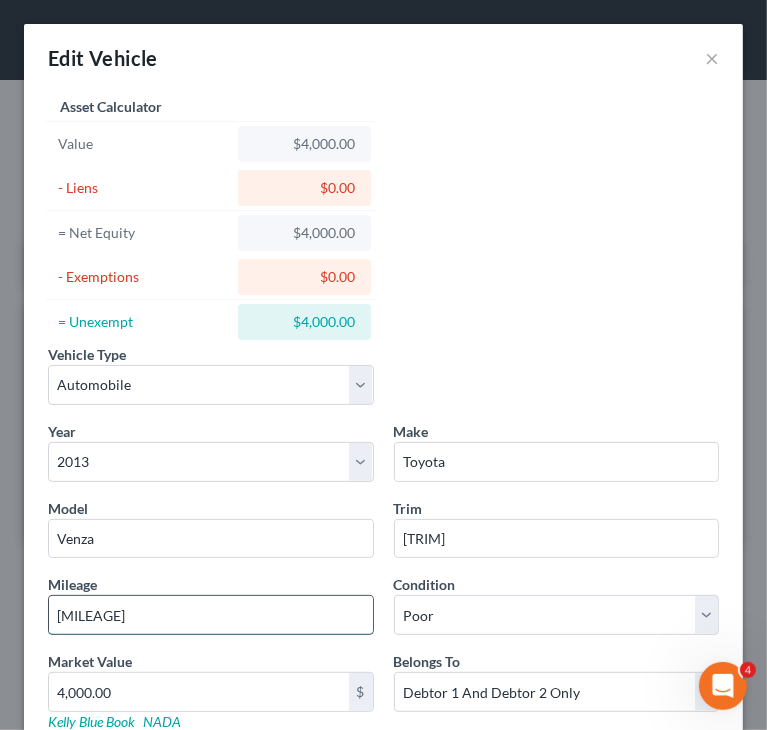 drag, startPoint x: 104, startPoint y: 609, endPoint x: 88, endPoint y: 609, distance: 16 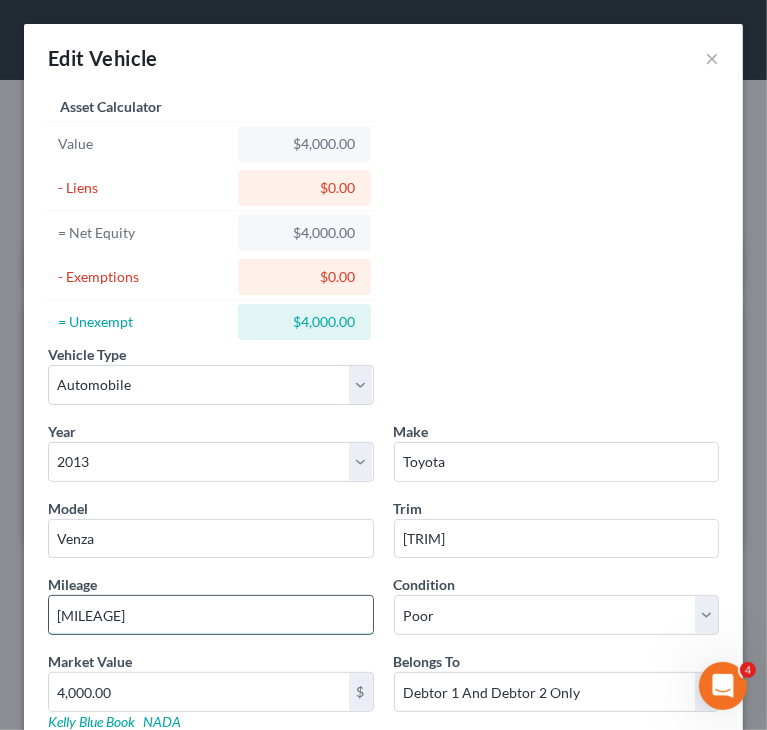 click on "[MILEAGE]" at bounding box center (211, 615) 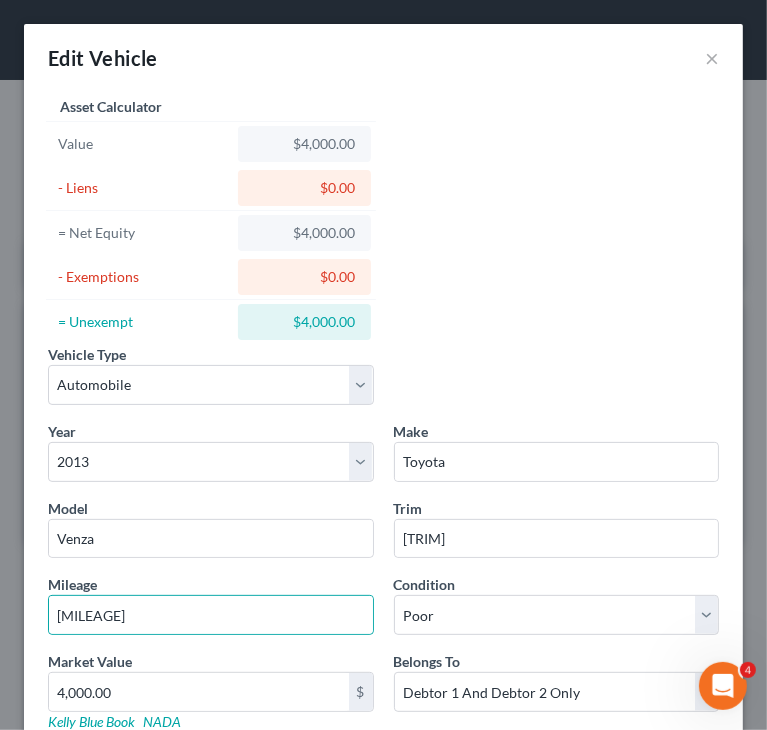 click on "Vehicle Type Select Automobile Truck Trailer Watercraft Aircraft Motor Home Atv Other Vehicle Year Select 2026 2025 2024 2023 2022 2021 2020 2019 2018 2017 2016 2015 2014 2013 2012 2011 2010 2009 2008 2007 2006 2005 2004 2003 2002 2001 2000 1999 1998 1997 1996 1995 1994 1993 1992 1991 1990 1989 1988 1987 1986 1985 1984 1983 1982 1981 1980 1979 1978 1977 1976 1975 1974 1973 1972 1971 1970 1969 1968 1967 1966 1965 1964 1963 1962 1961 1960 1959 1958 1957 1956 1955 1954 1953 1952 1951 1950 1949 1948 1947 1946 1945 1944 1943 1942 1941 1940 1939 1938 1937 1936 1935 1934 1933 1932 1931 1930 1929 1928 1927 1926 1925 1924 1923 1922 1921 1920 1919 1918 1917 1916 1915 1914 1913 1912 1911 1910 1909 1908 1907 1906 1905 1904 1903 1902 1901
Make
*
Toyota Model Venza Trim Xle Mileage [MILEAGE] Condition Select Excellent Very Good Good Fair Poor Market Value $[PRICE] Kelly Blue Book NADA
Belongs To
*
Select Debtor 1 Only Debtor 2 Only Debtor 1 And Debtor 2 Only Community Property $[PRICE]" at bounding box center (383, 467) 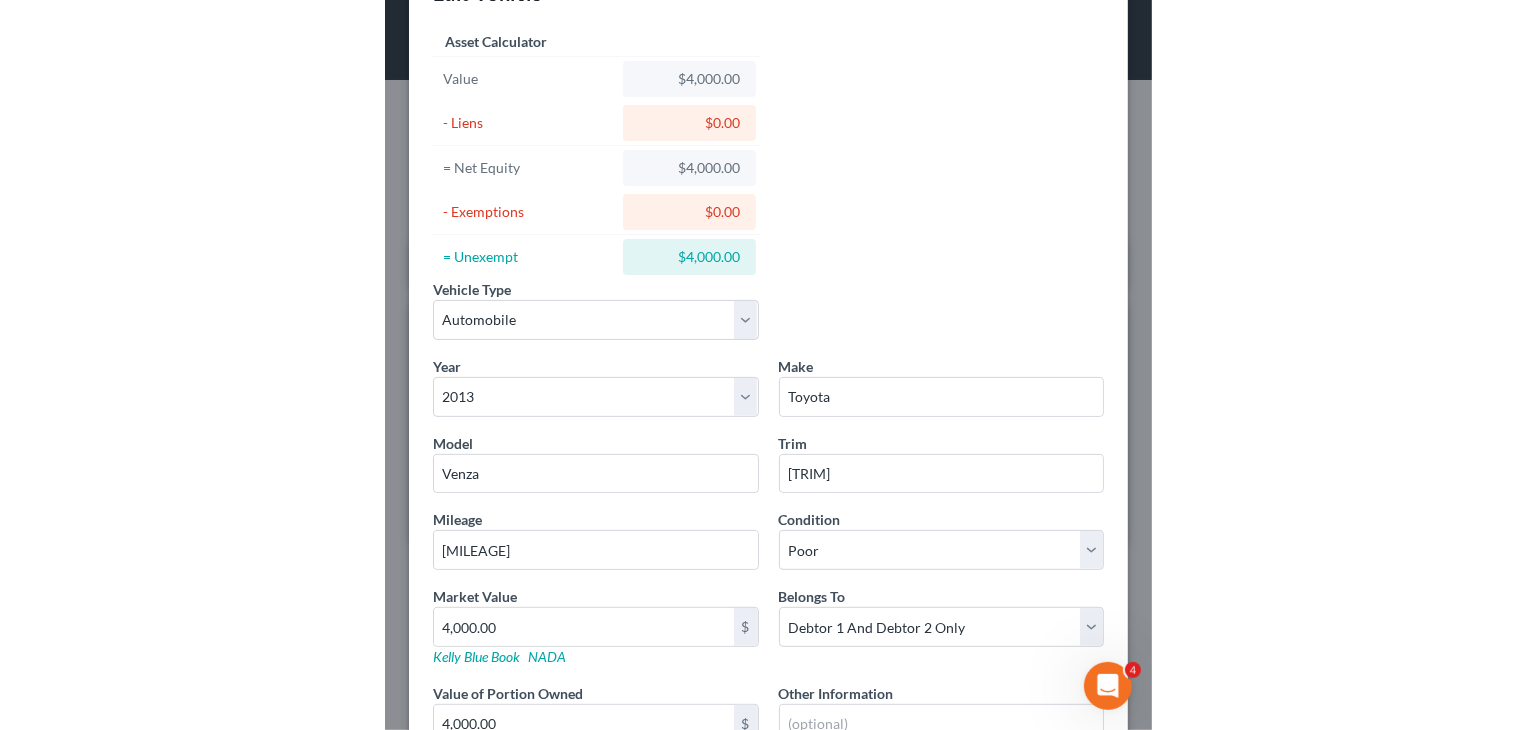 scroll, scrollTop: 100, scrollLeft: 0, axis: vertical 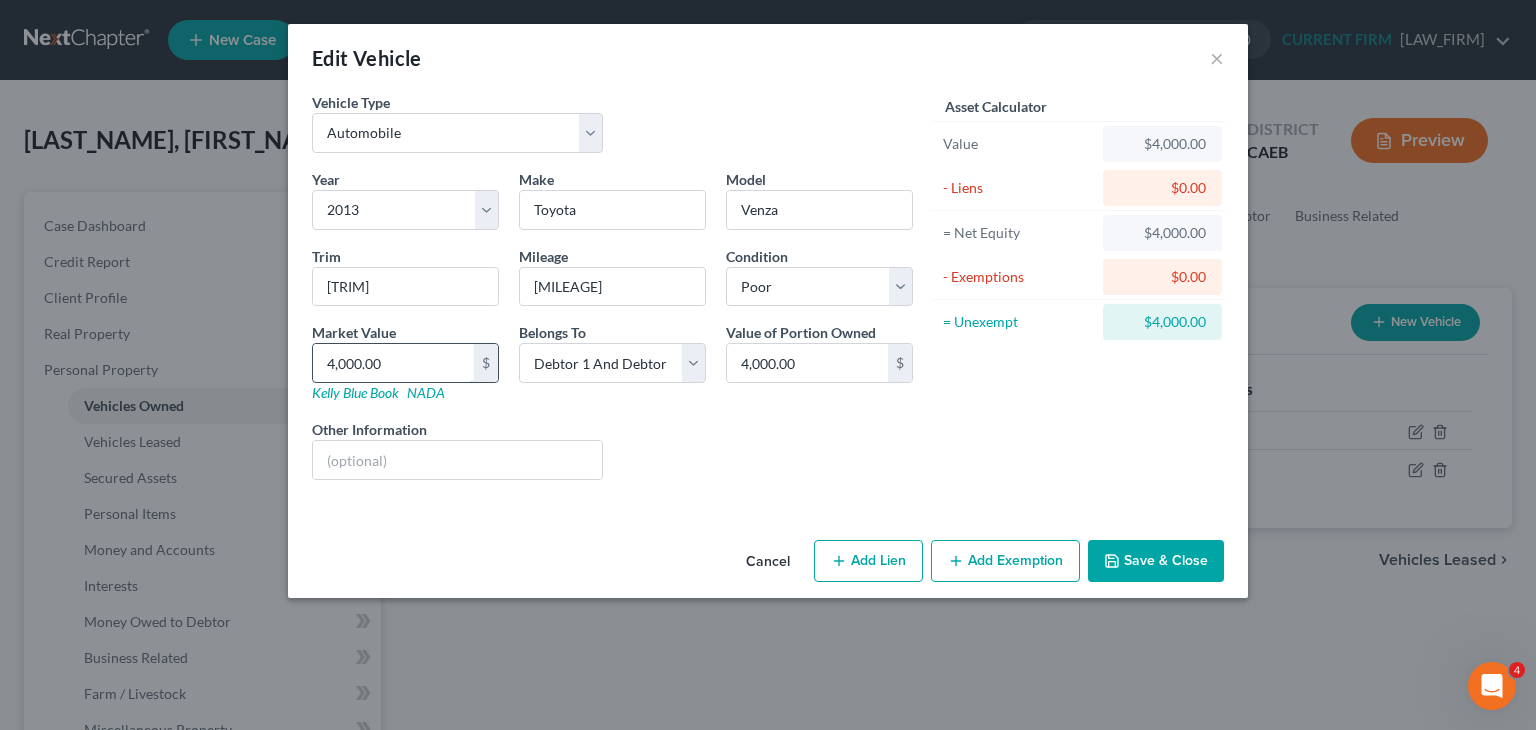 click on "4,000.00" at bounding box center (393, 363) 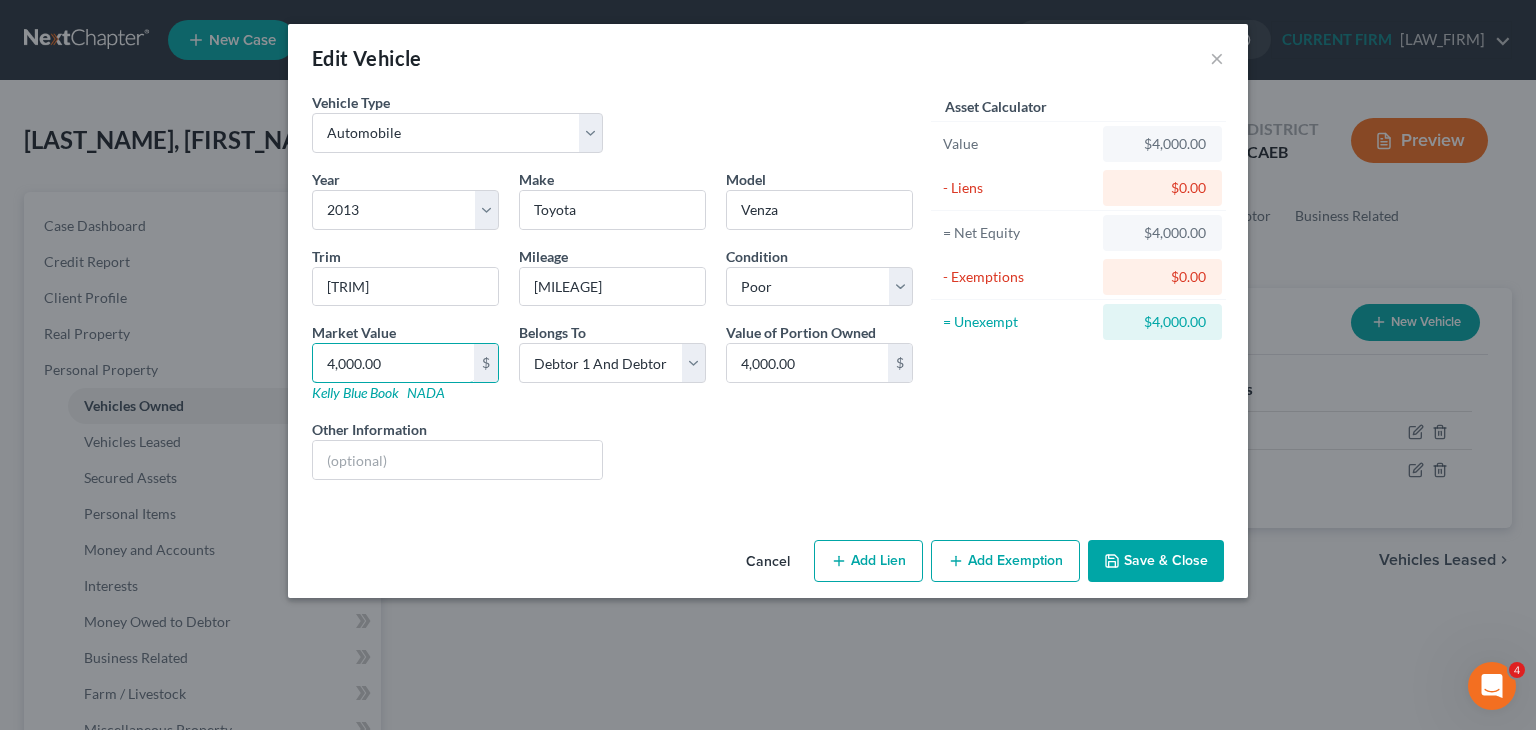 type on "8" 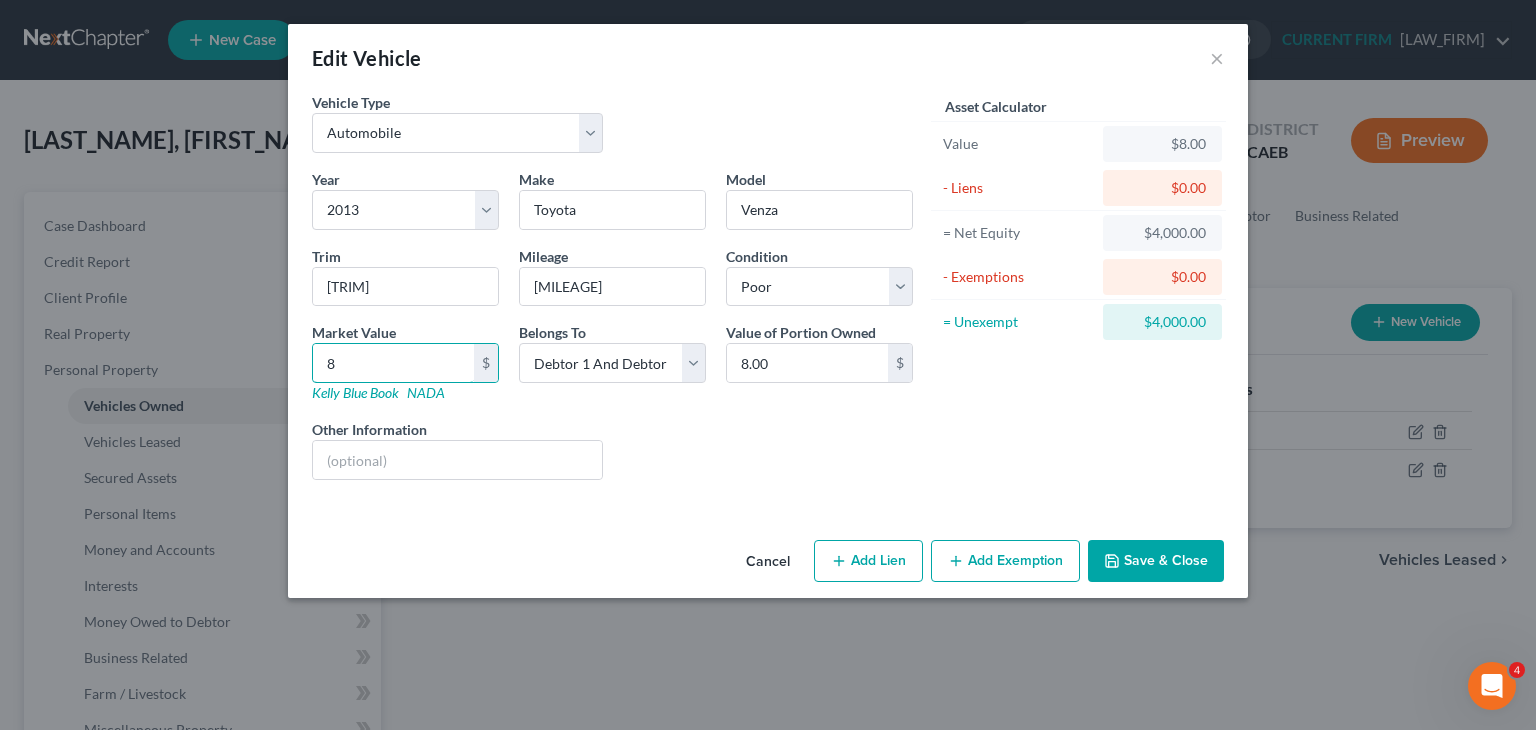 type on "81" 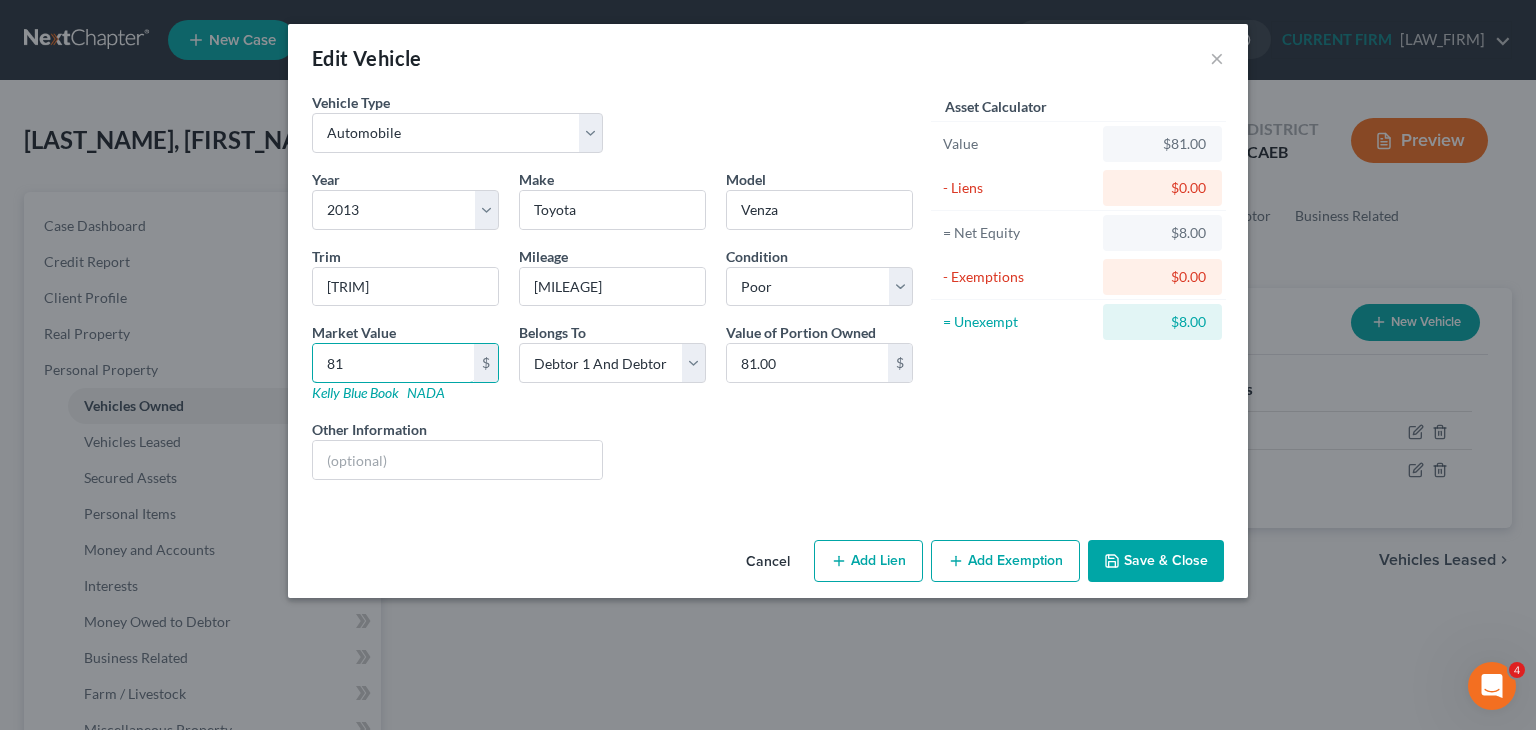 type on "816" 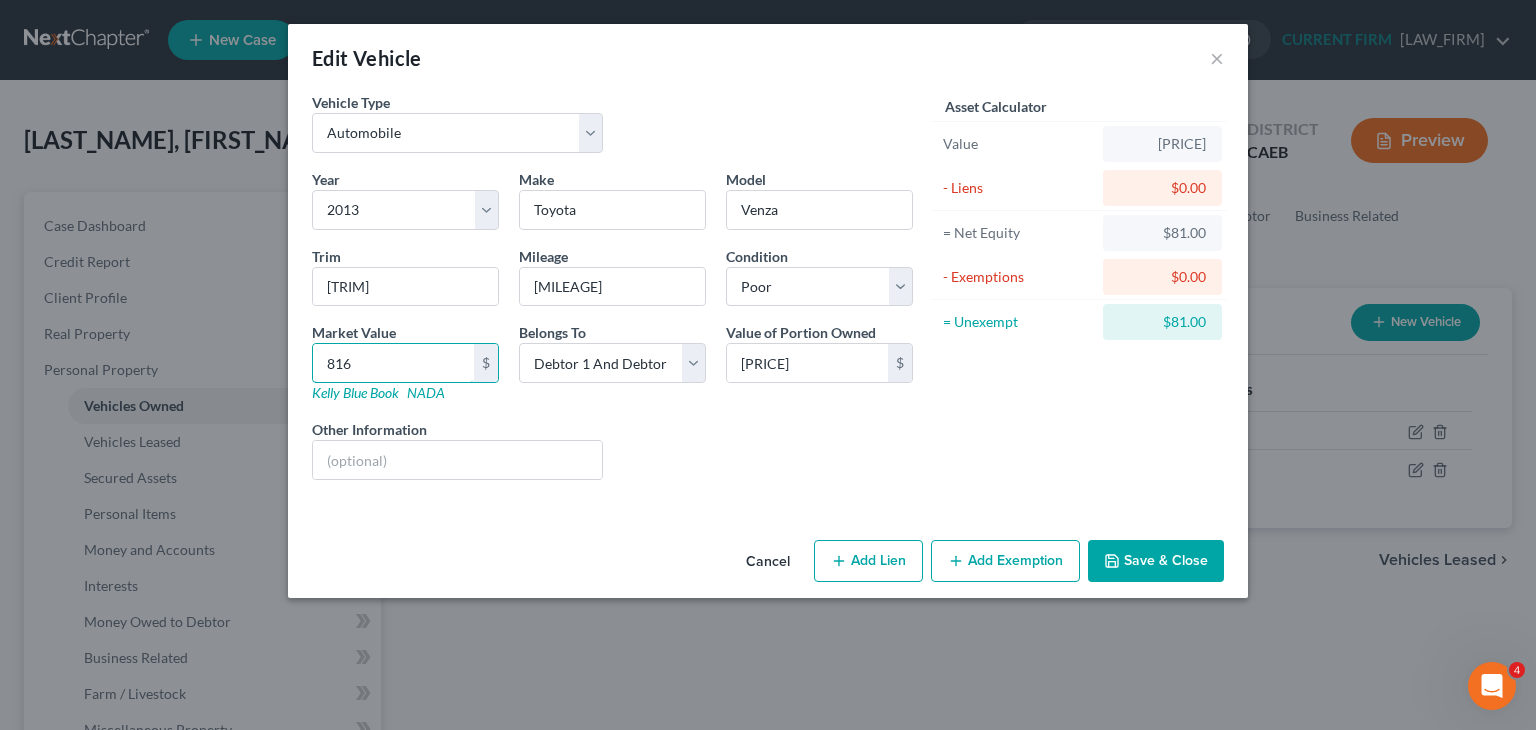 type on "[PRICE]" 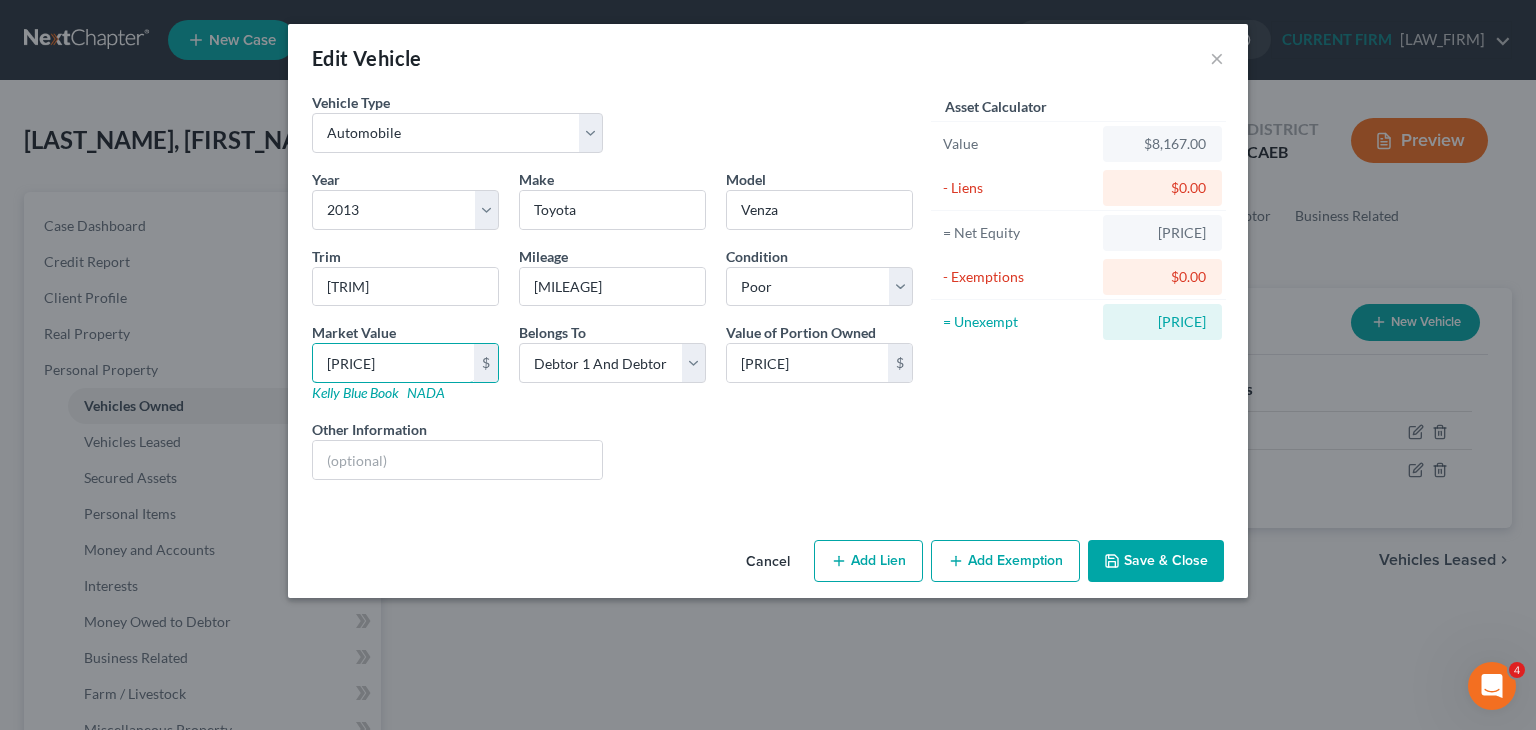 type on "[PRICE]" 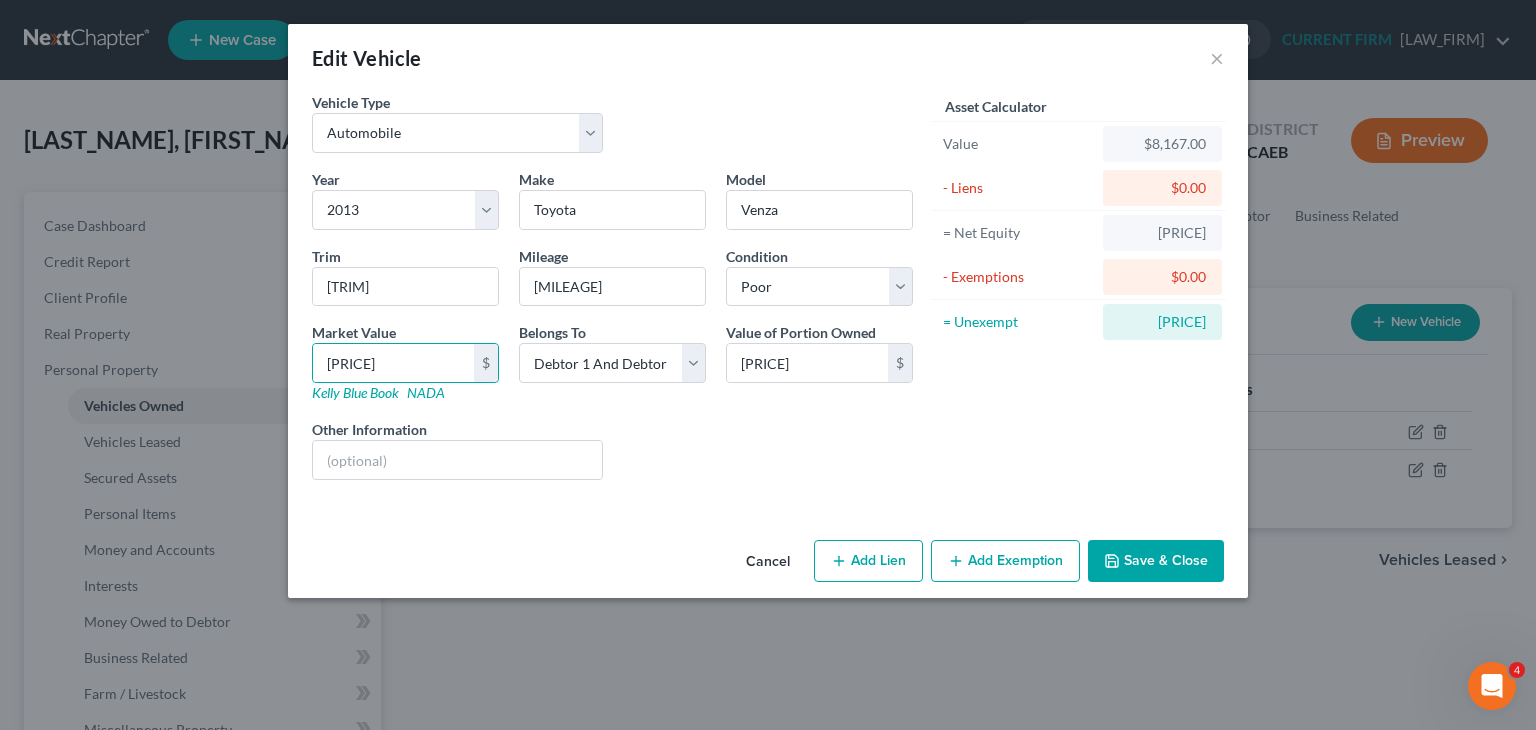 click on "Save & Close" at bounding box center (1156, 561) 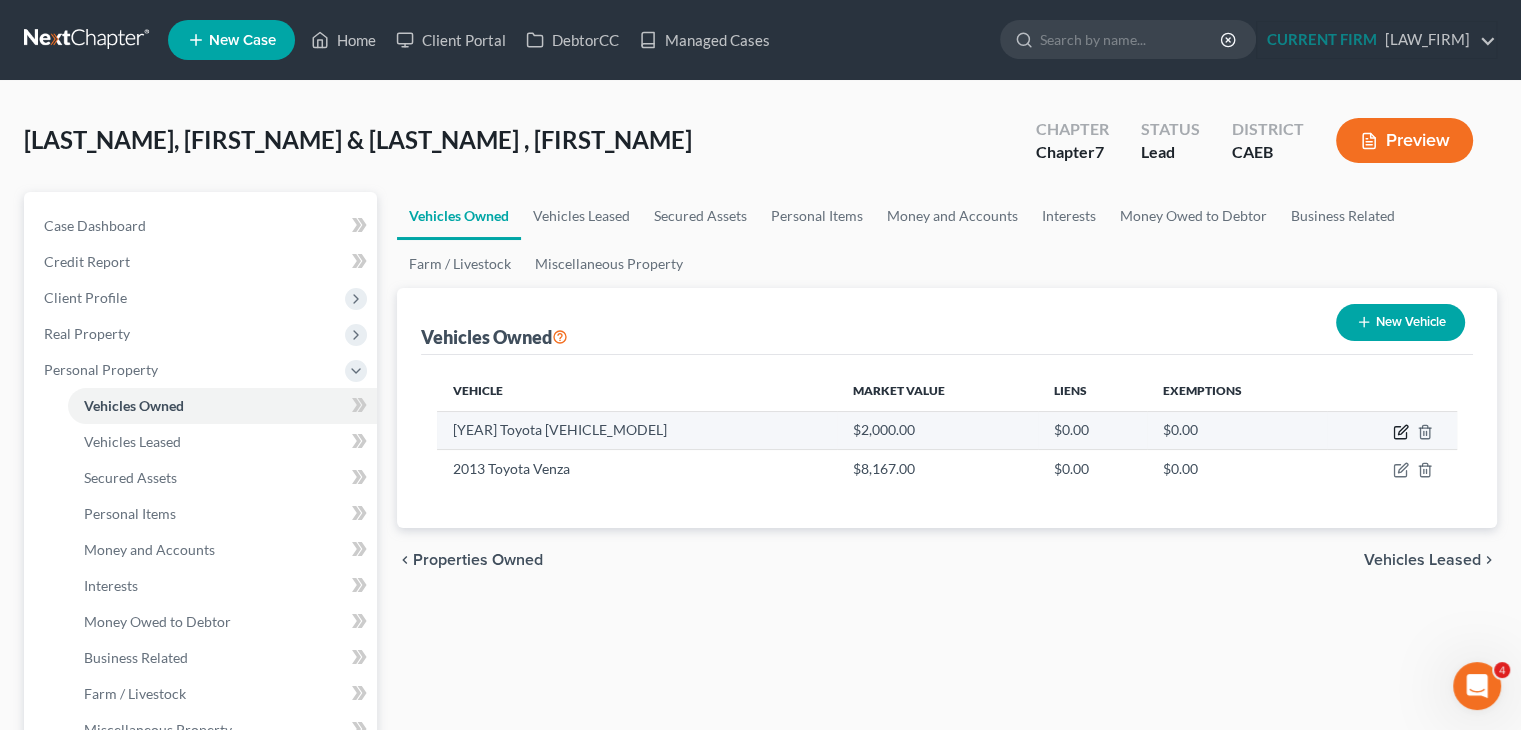 click 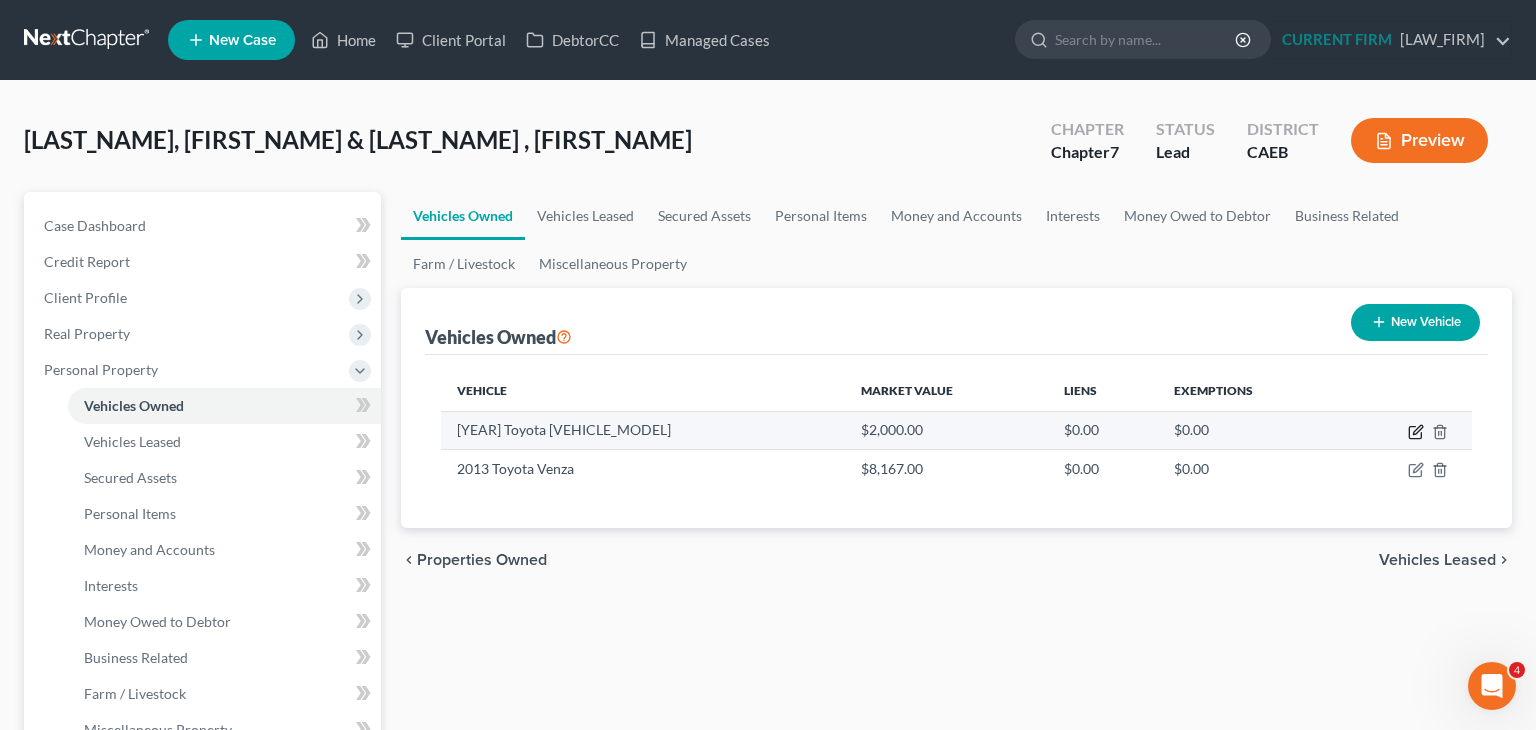 select on "0" 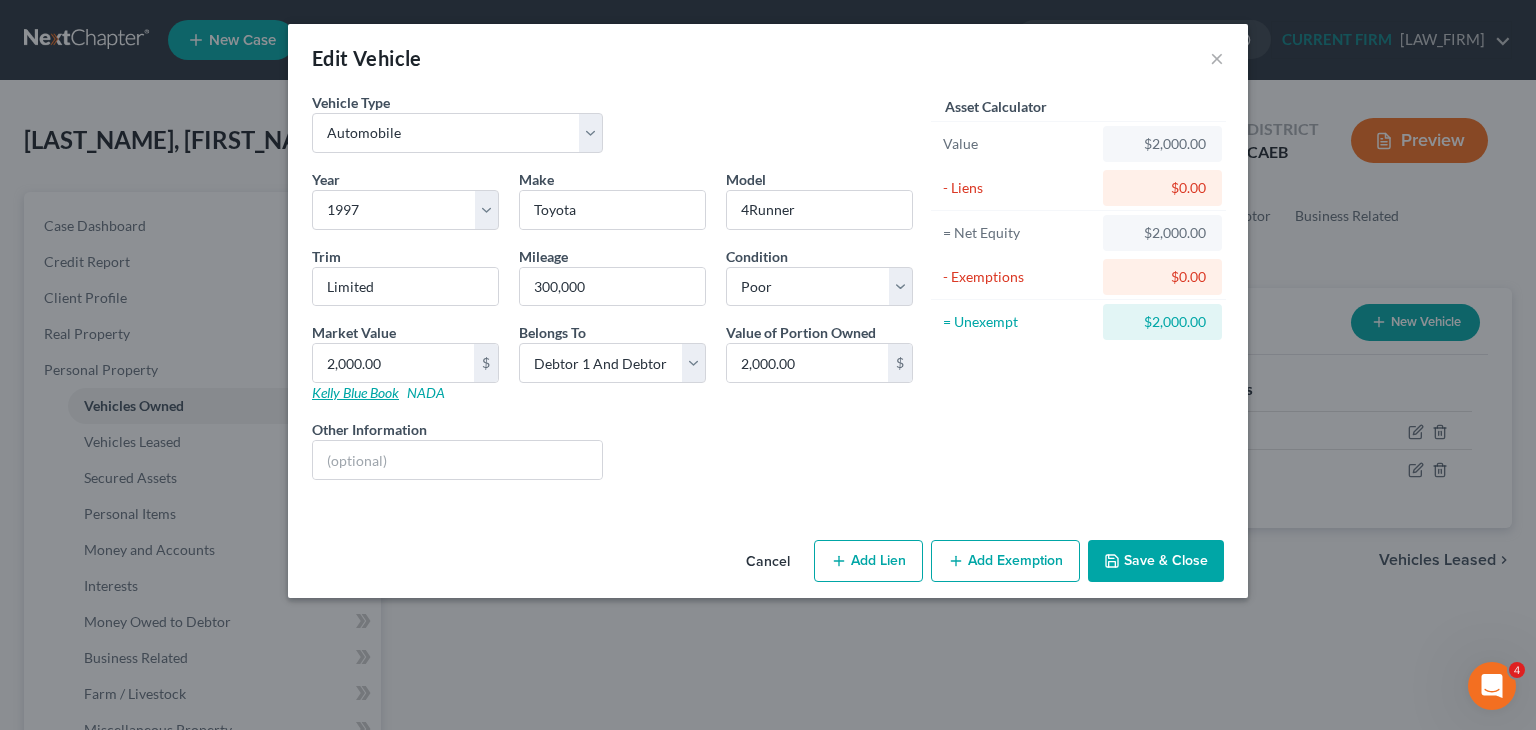click on "Kelly Blue Book" at bounding box center [355, 392] 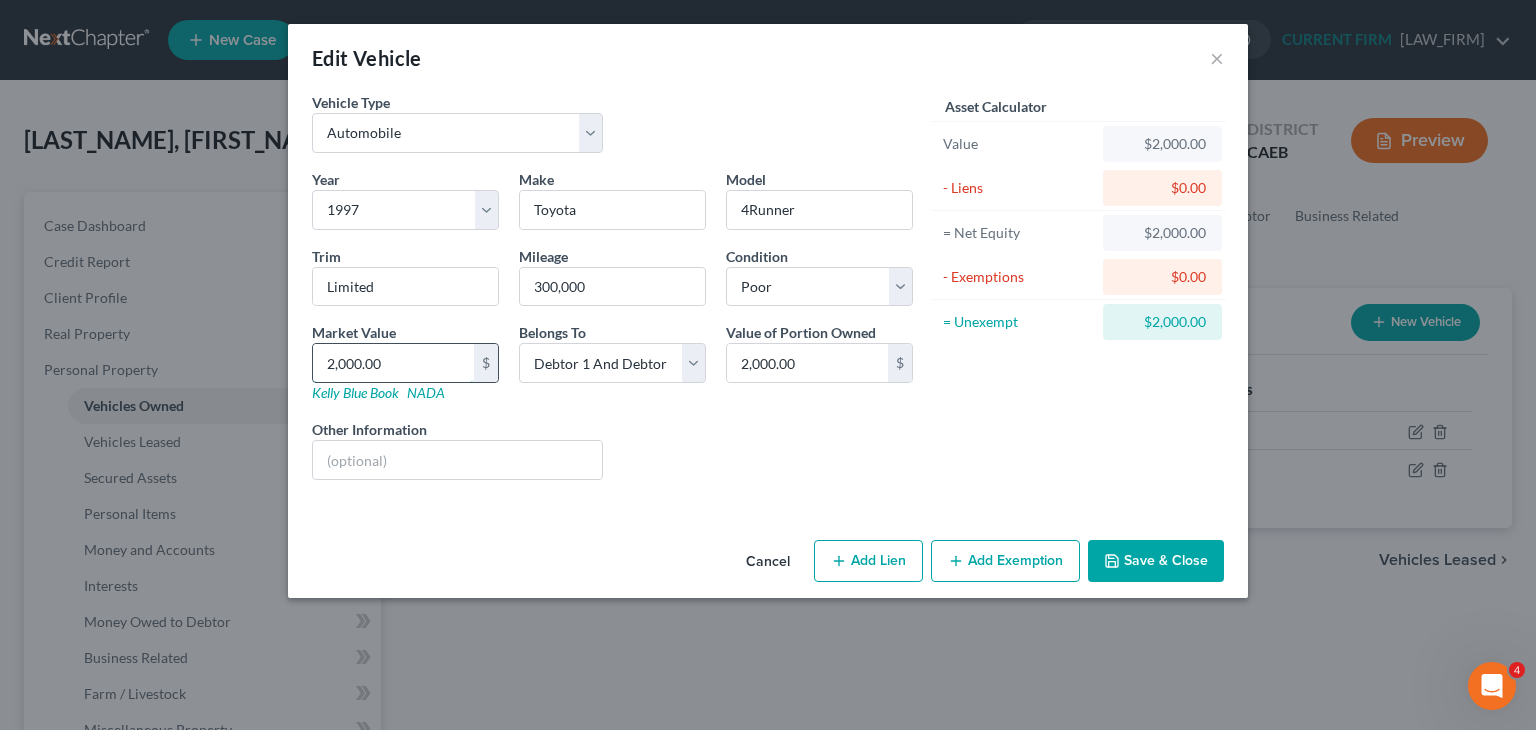 click on "2,000.00" at bounding box center [393, 363] 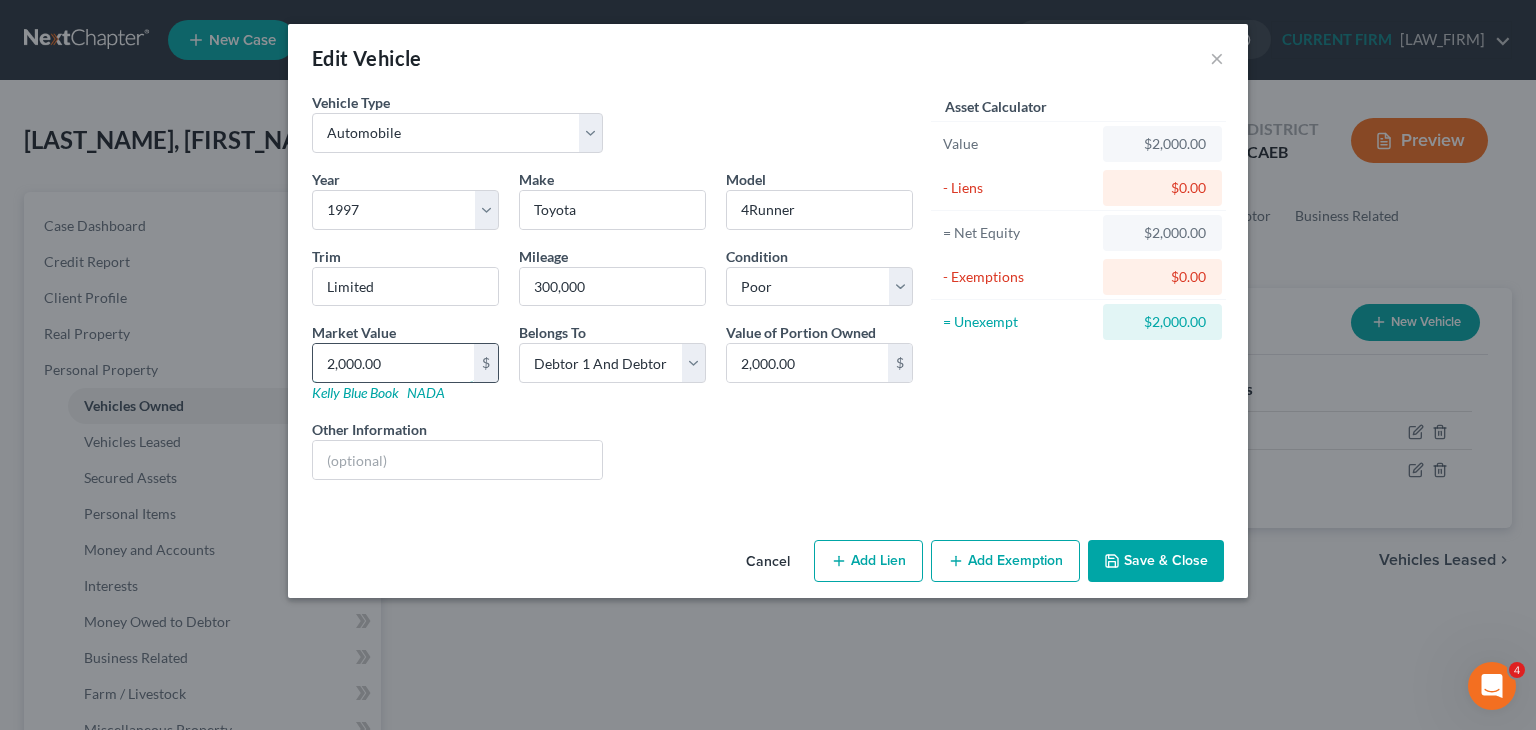 type on "2" 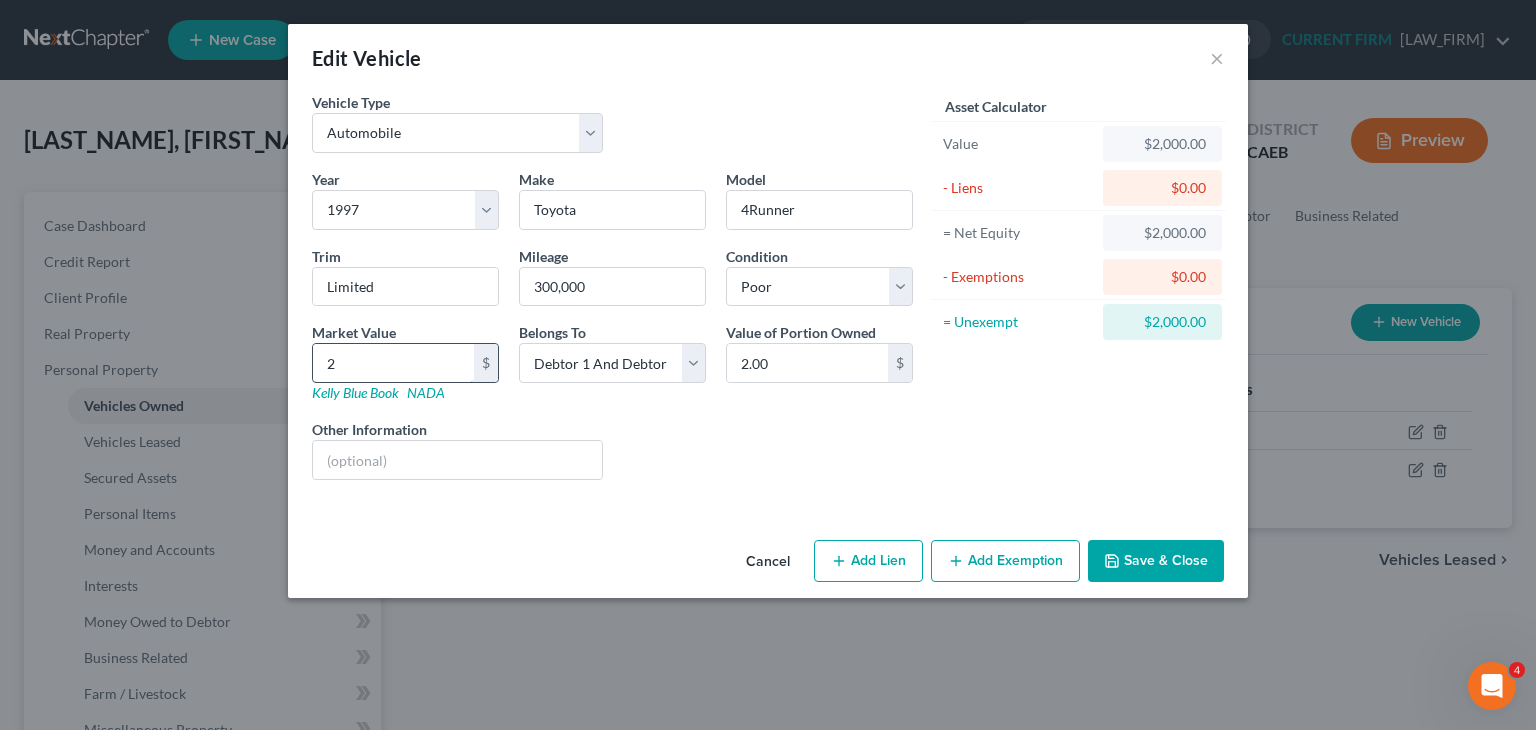type on "29" 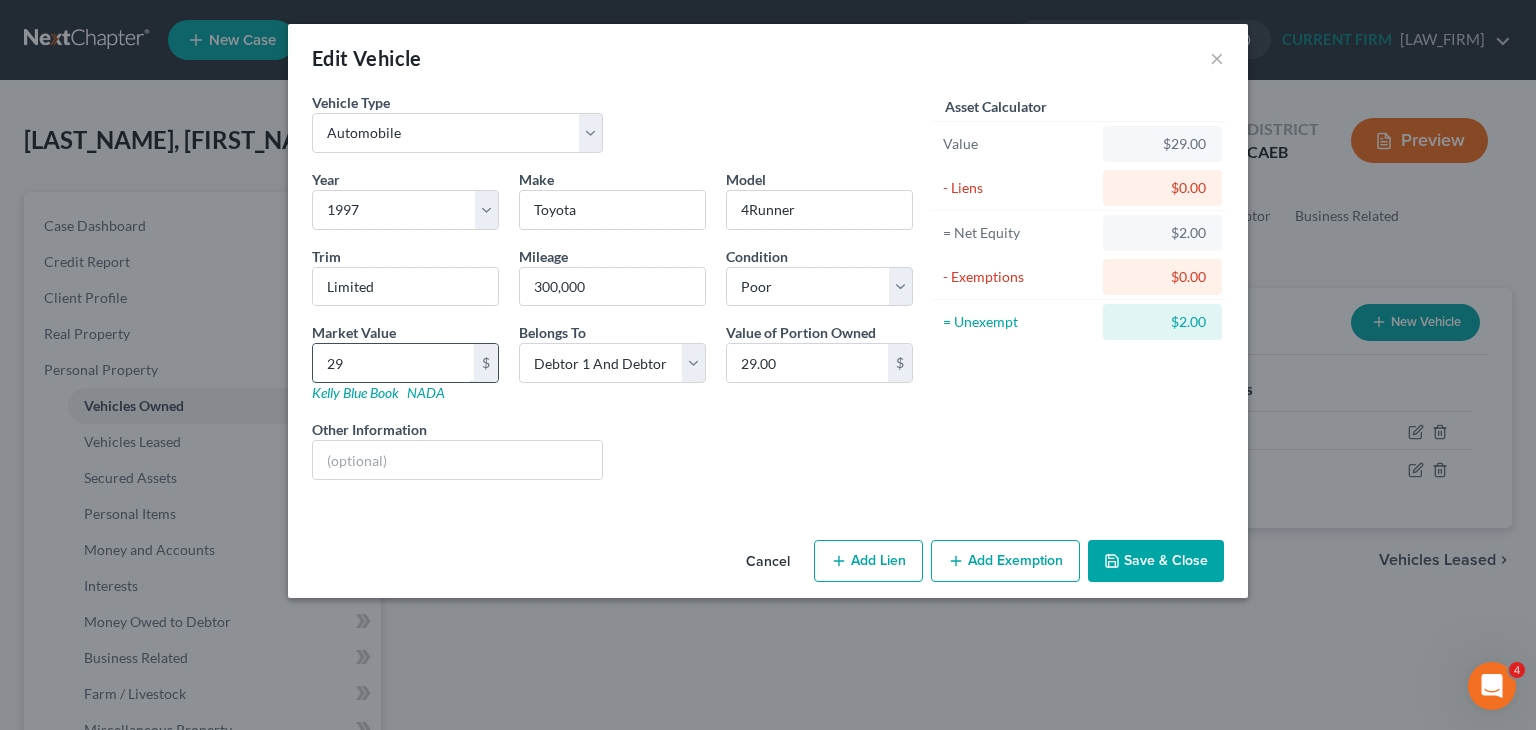 type on "291" 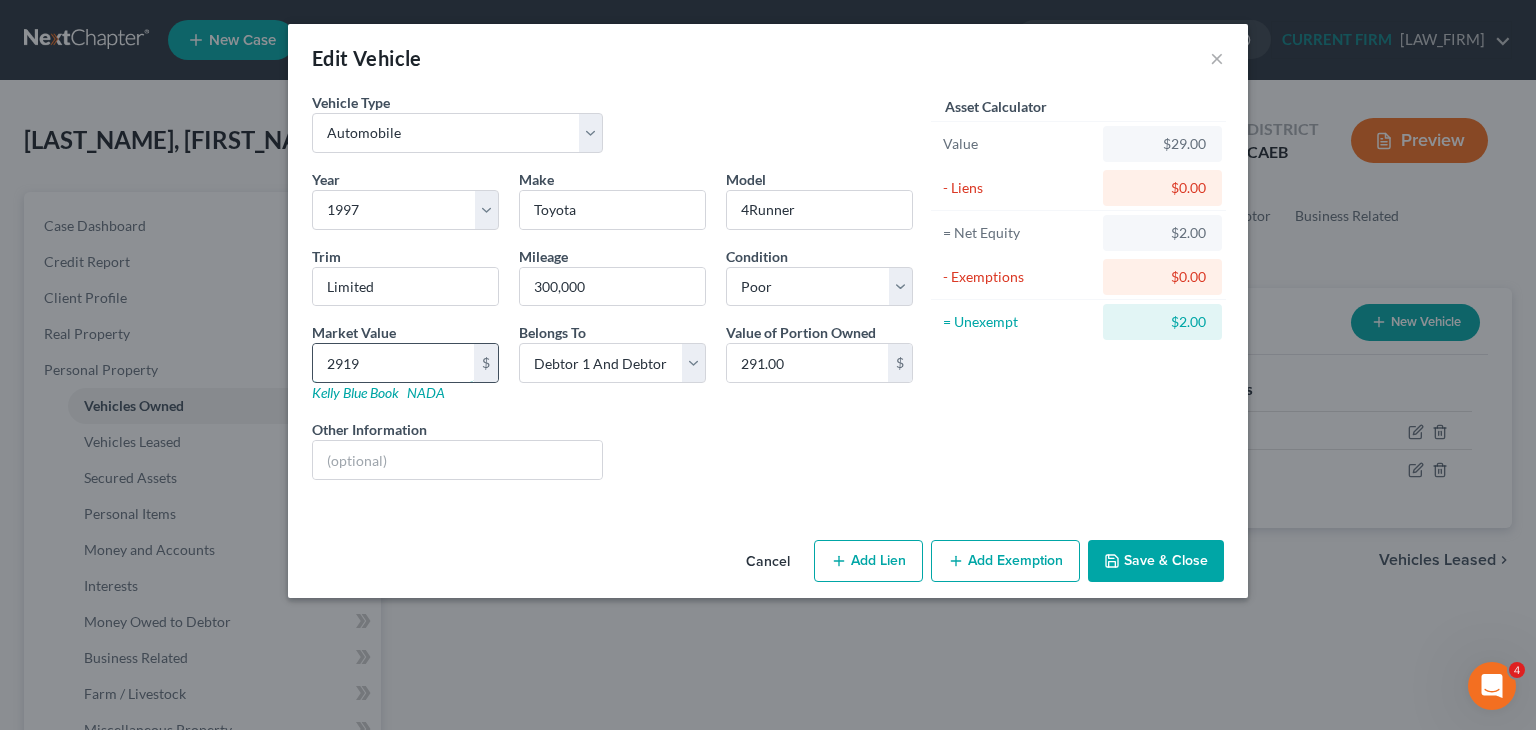 type on "[PRICE]" 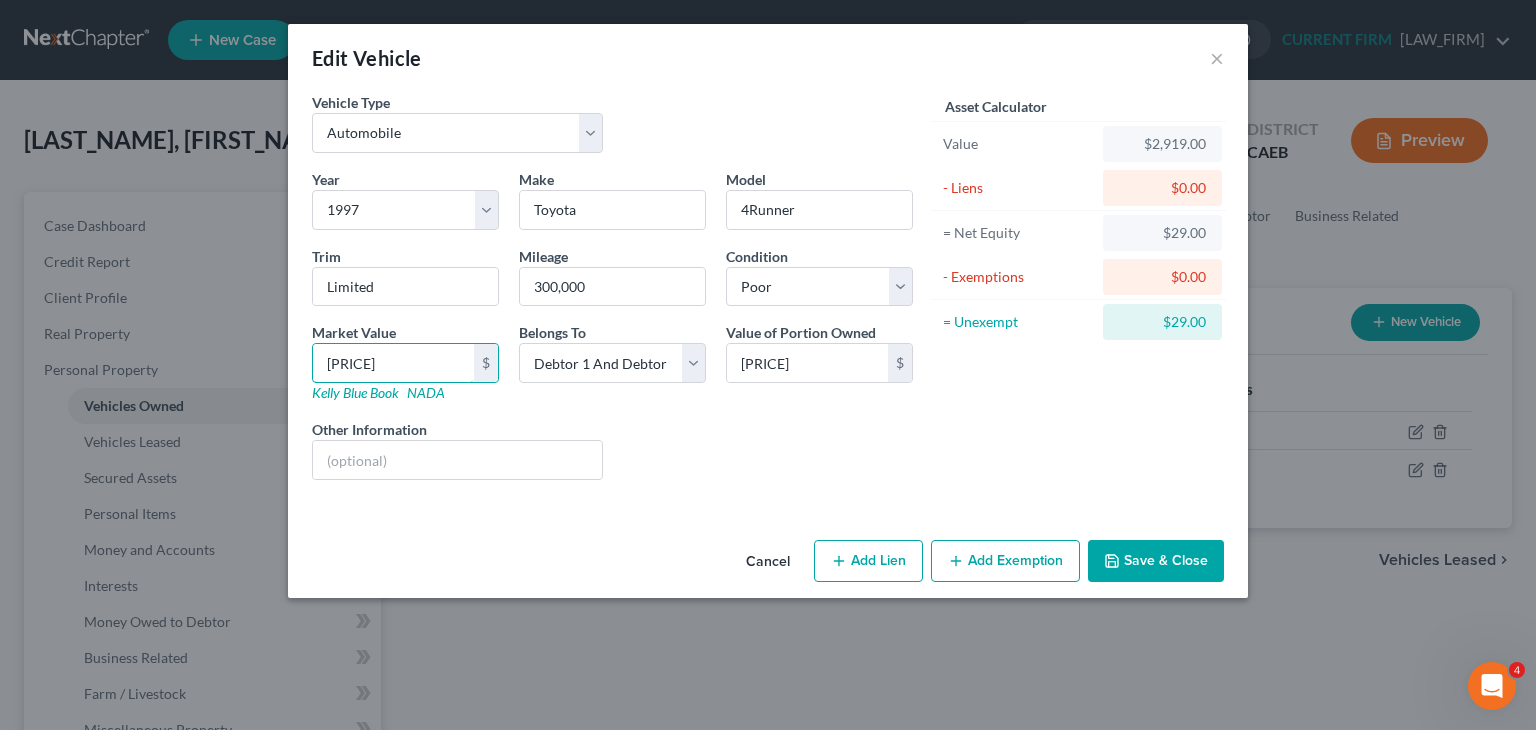 type on "[PRICE]" 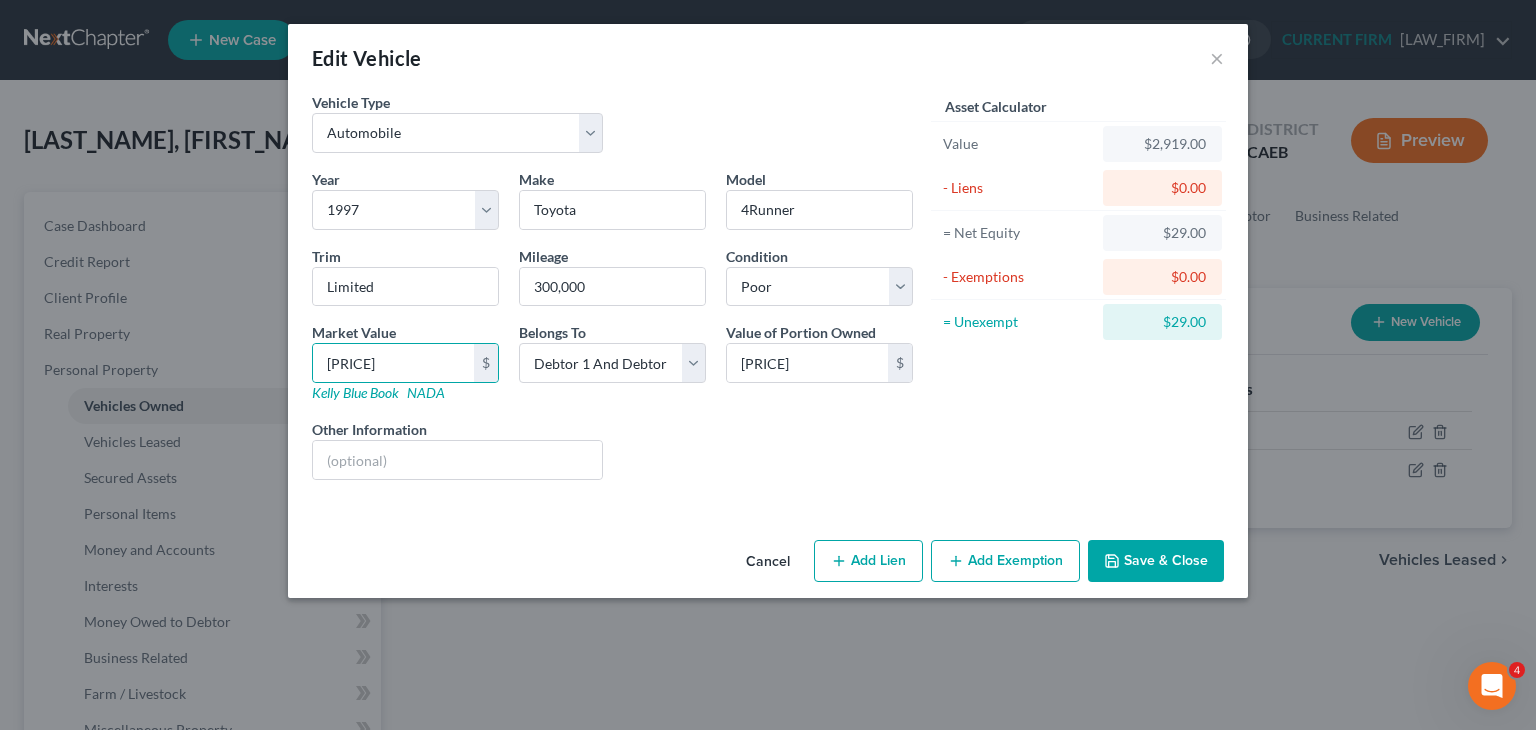 click on "Save & Close" at bounding box center [1156, 561] 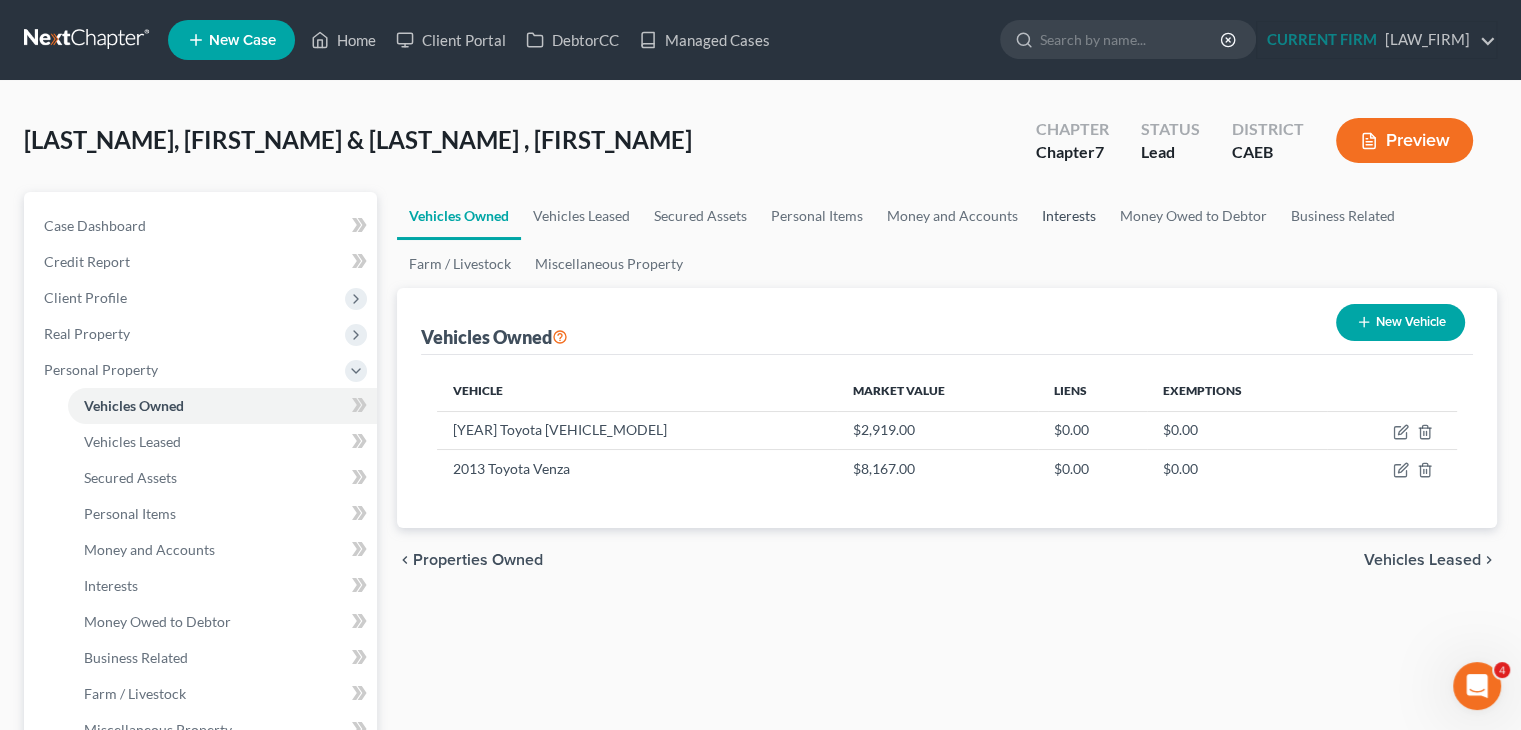 click on "Interests" at bounding box center (1069, 216) 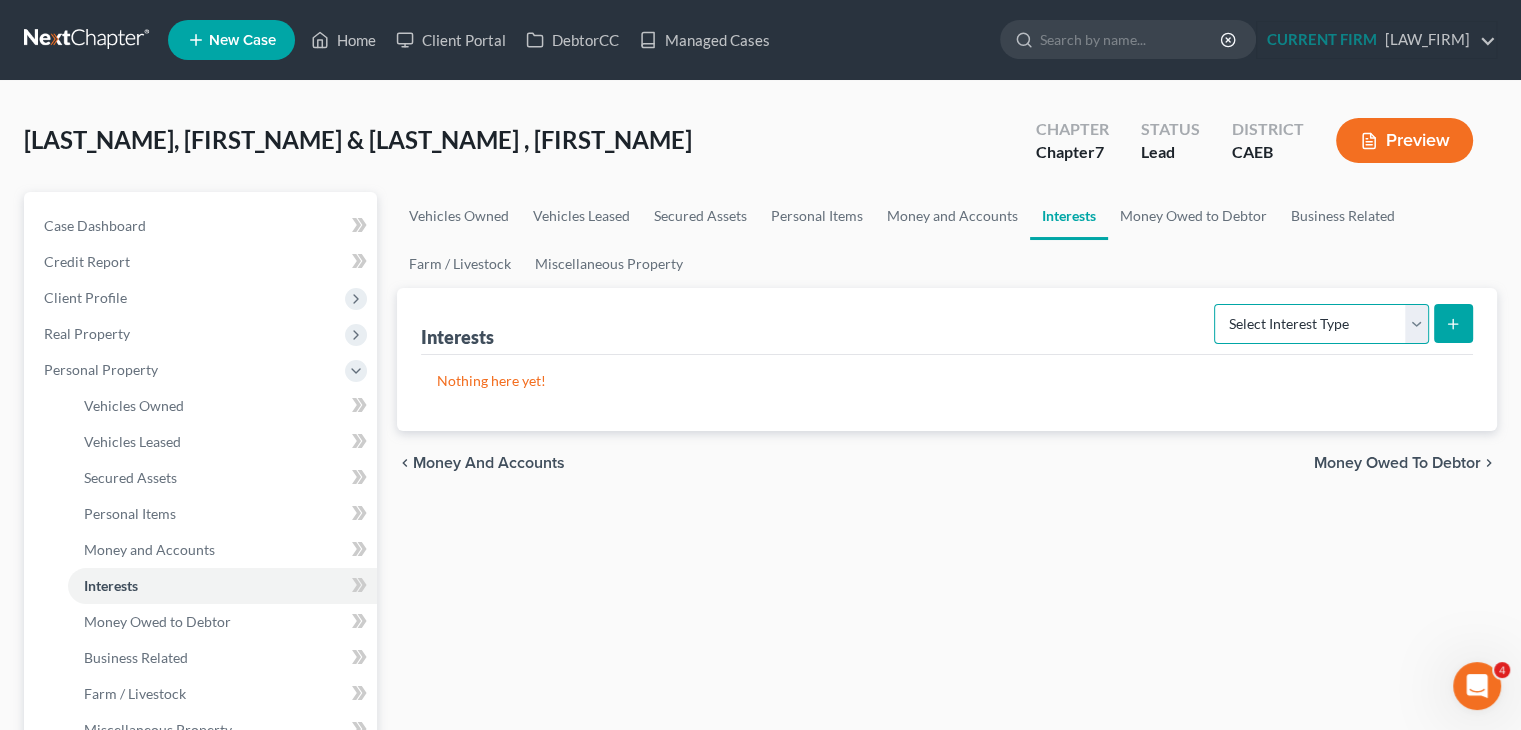click on "Select Interest Type 401K Annuity Bond Education IRA Government Bond Government Pension Plan Incorporated Business IRA Joint Venture (Active) Joint Venture (Inactive) Keogh Mutual Fund Other Retirement Plan Partnership (Active) Partnership (Inactive) Pension Plan Stock Term Life Insurance Unincorporated Business Whole Life Insurance" at bounding box center [1321, 324] 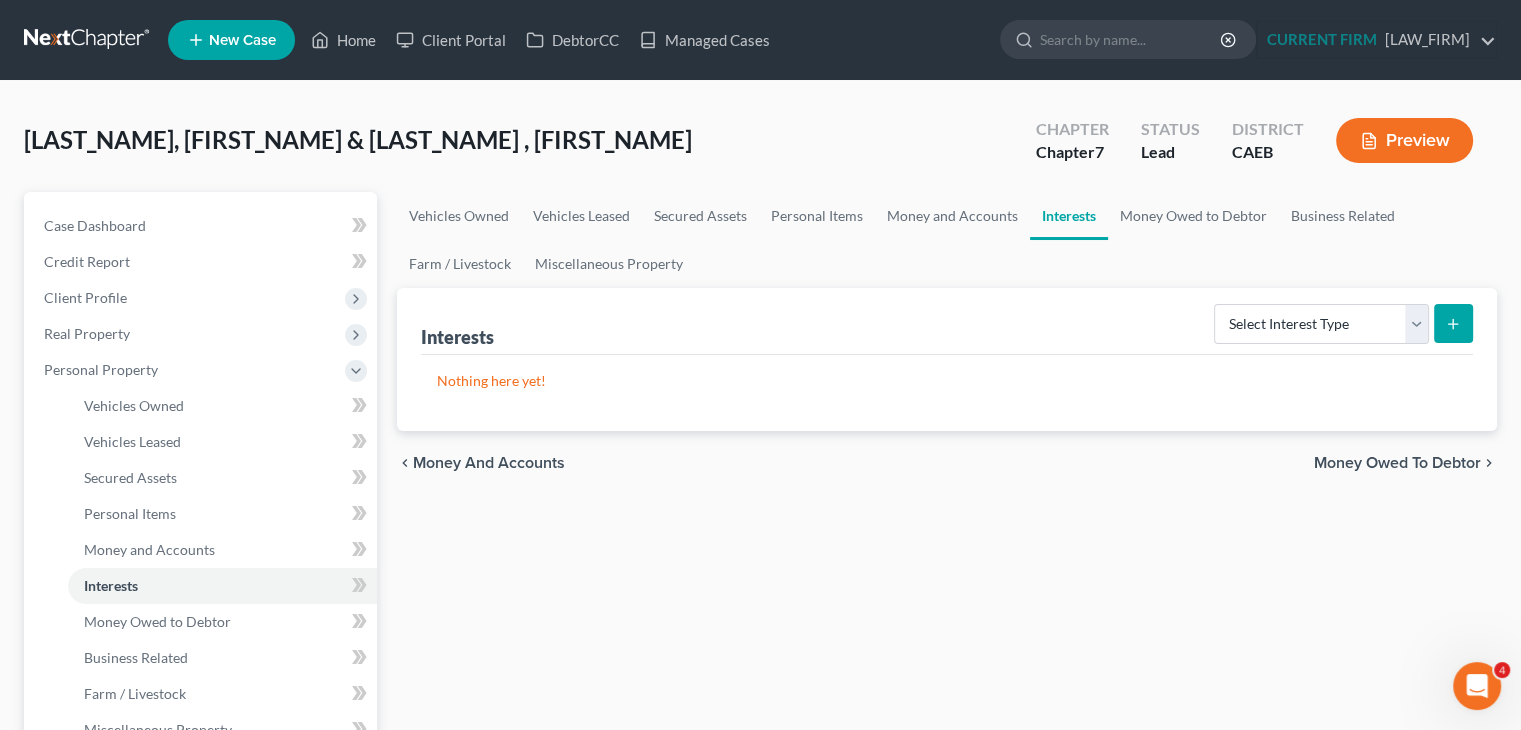 click on "[LAST_NAME], [FIRST_NAME] & [LAST_NAME] , [FIRST_NAME] Upgraded Chapter Chapter  7 Status Lead District CAEB Preview" at bounding box center (760, 148) 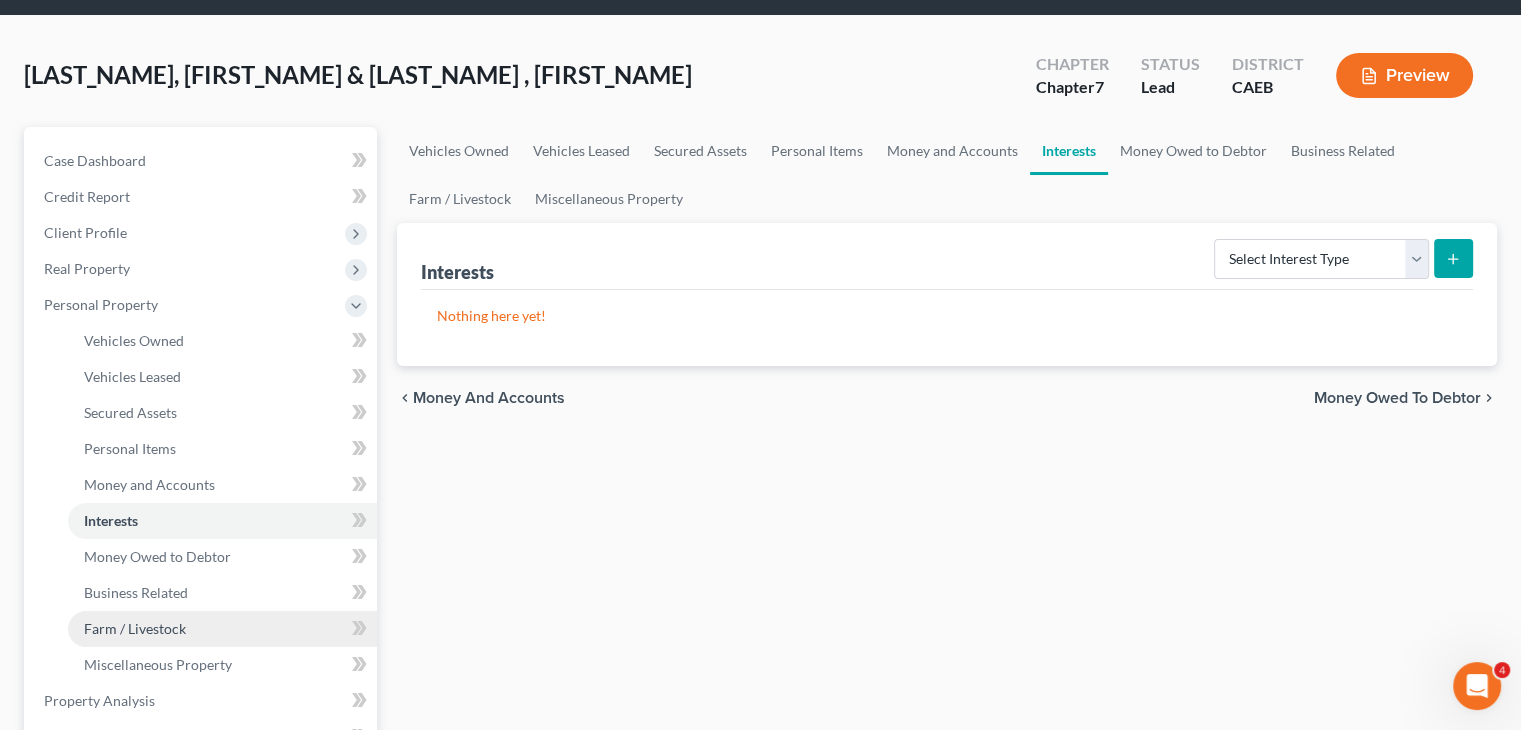 scroll, scrollTop: 100, scrollLeft: 0, axis: vertical 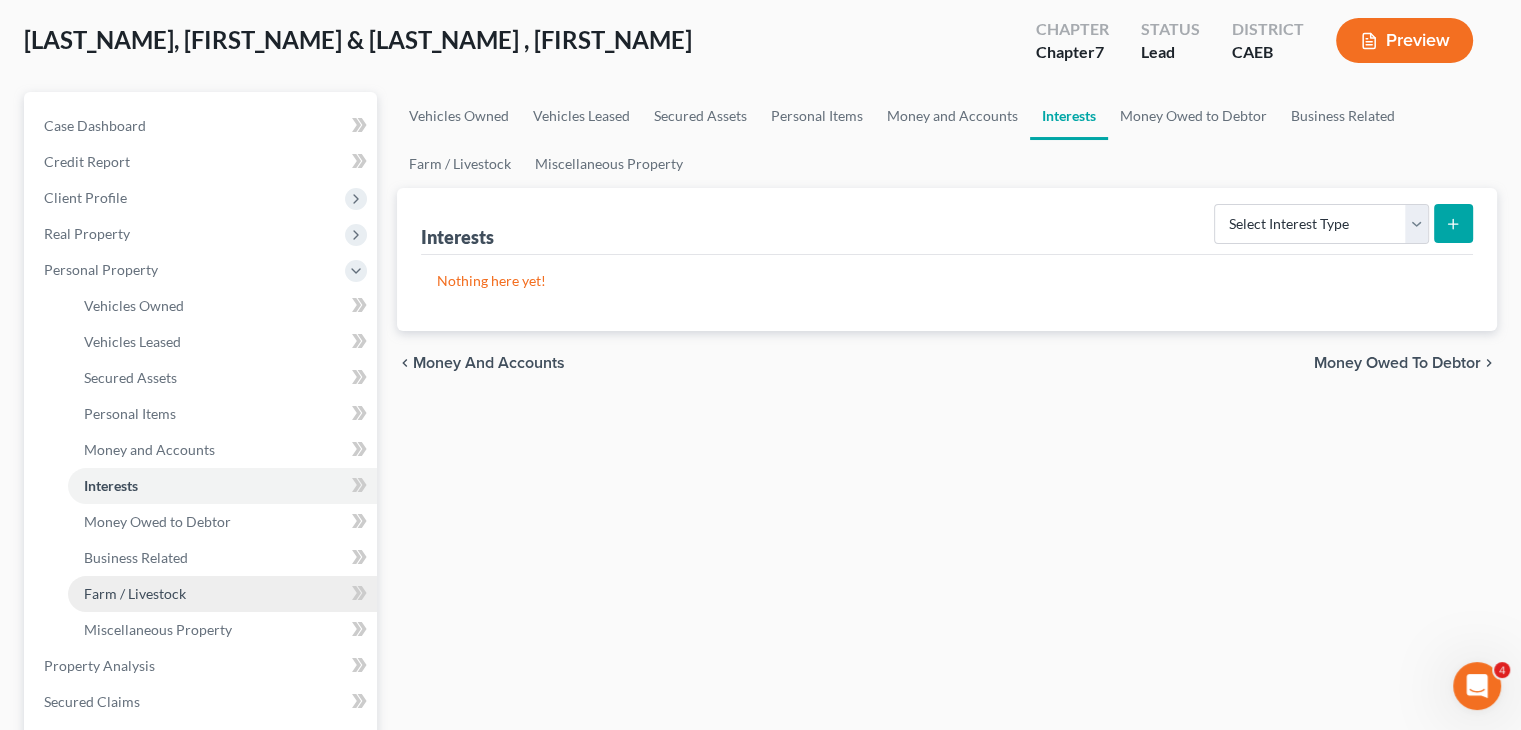 click on "Farm / Livestock" at bounding box center [135, 593] 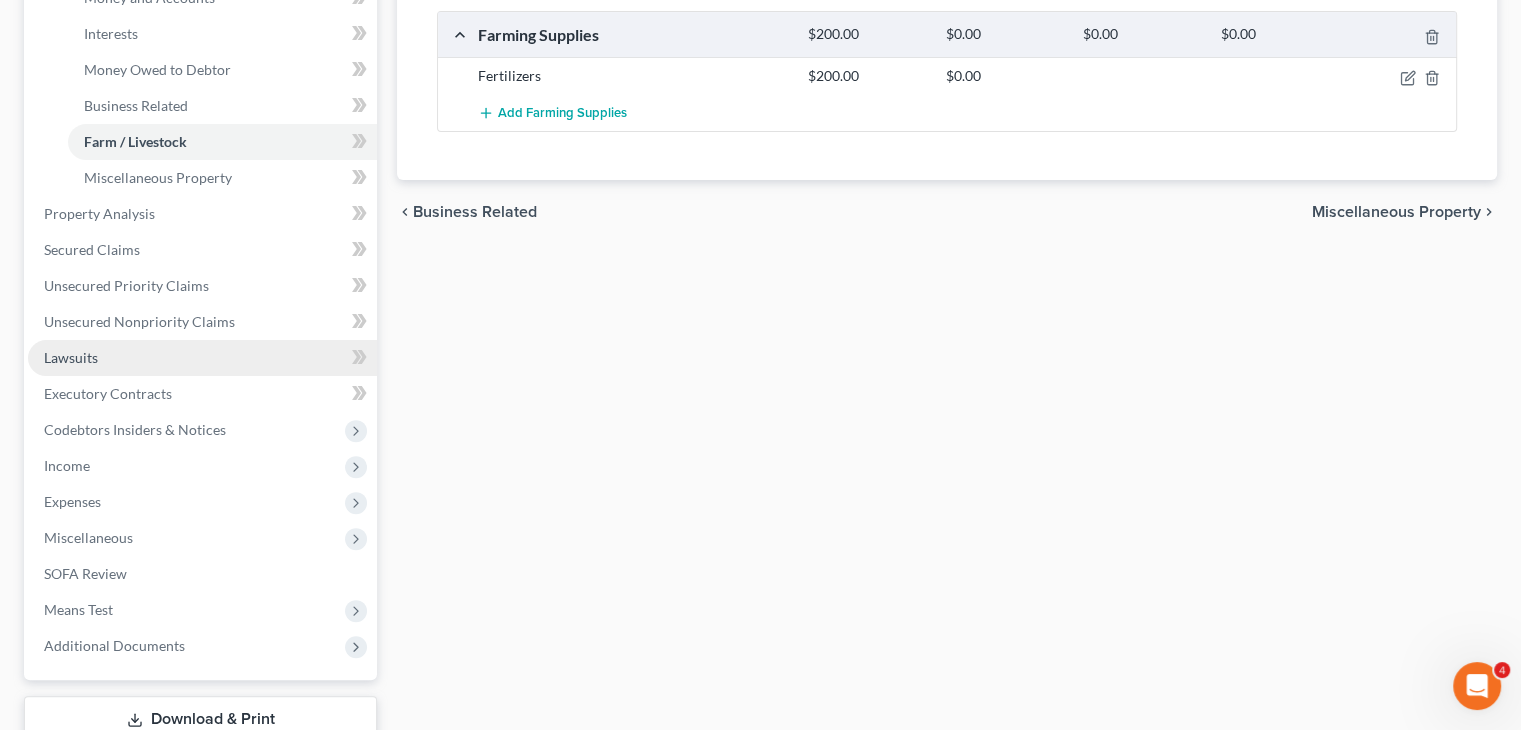 scroll, scrollTop: 600, scrollLeft: 0, axis: vertical 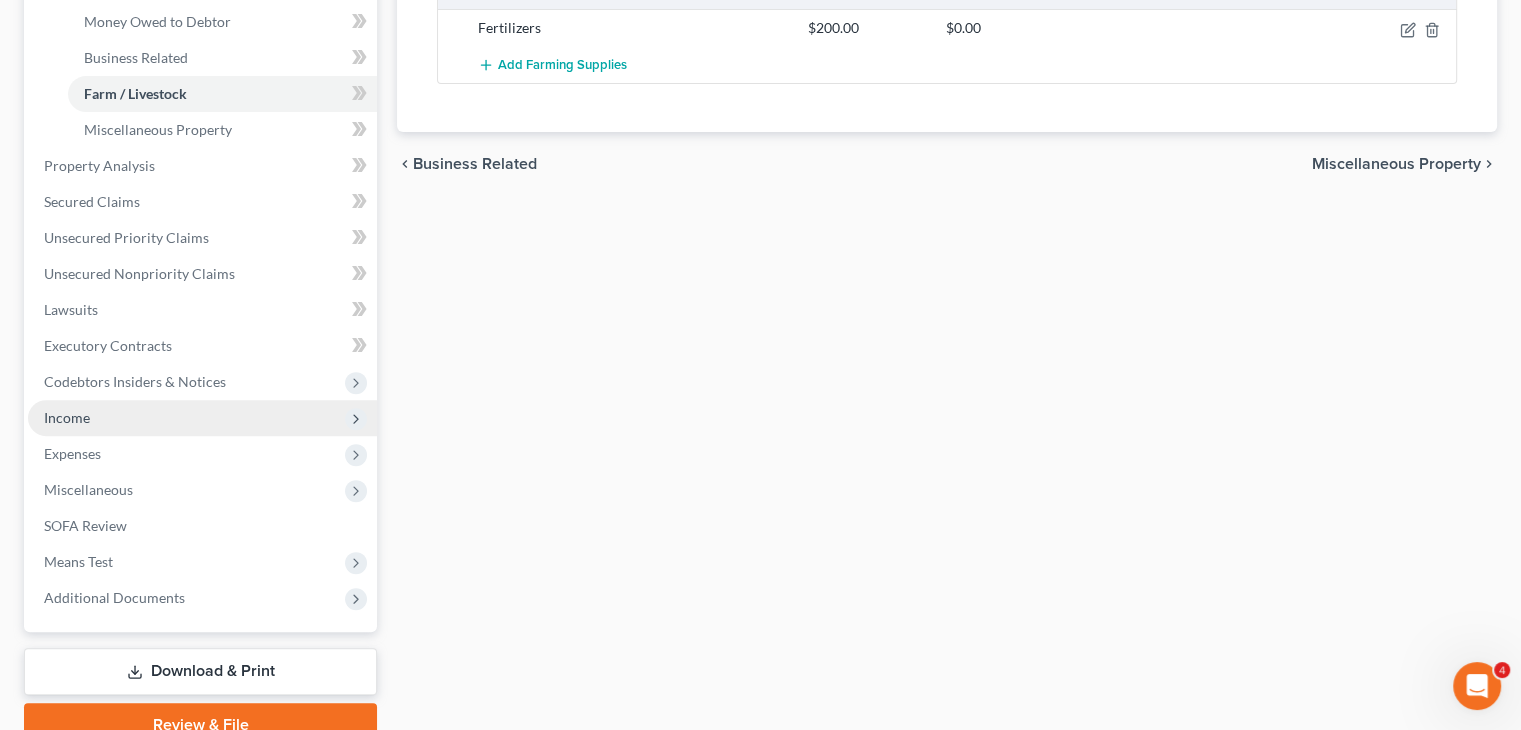 click on "Income" at bounding box center (202, 418) 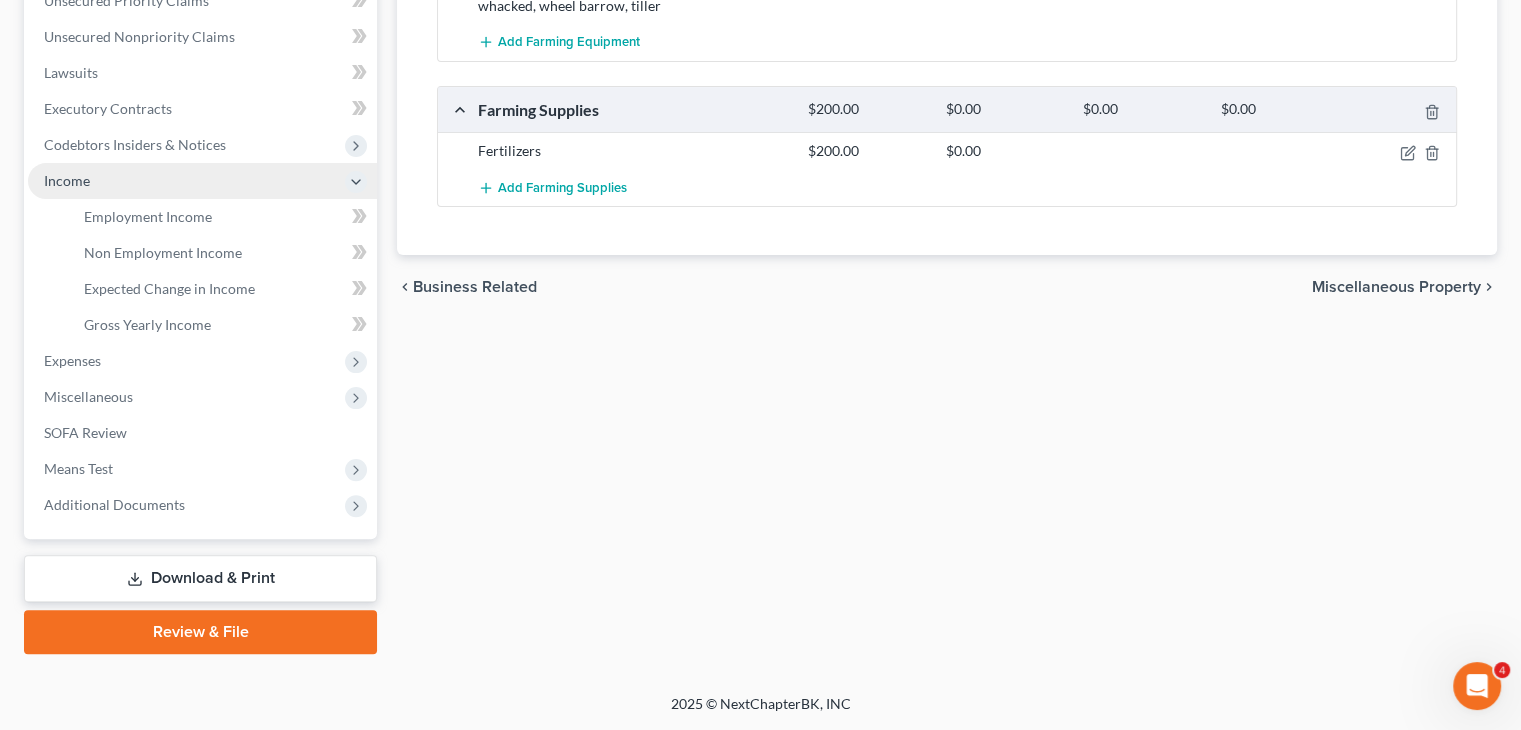 click on "Income" at bounding box center (202, 181) 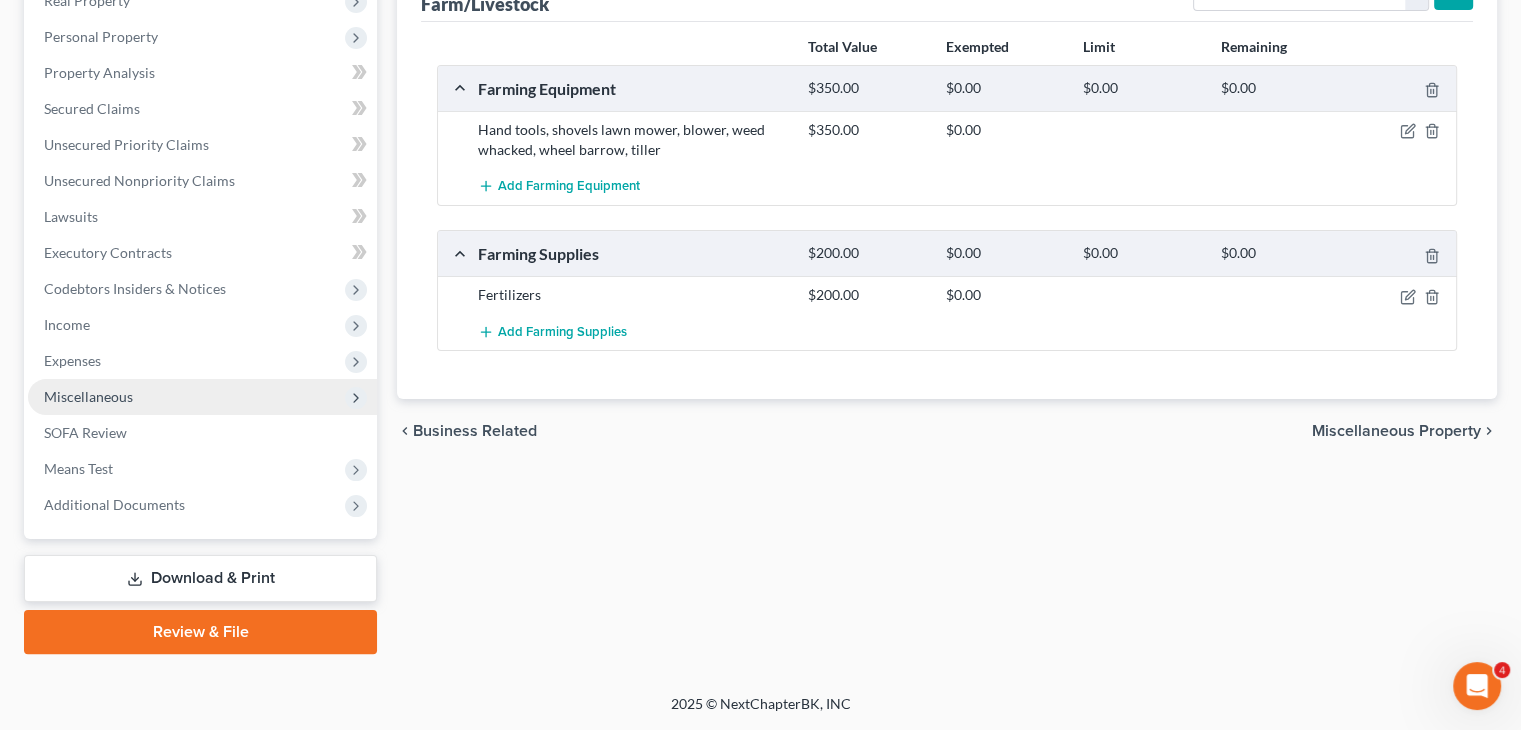 scroll, scrollTop: 332, scrollLeft: 0, axis: vertical 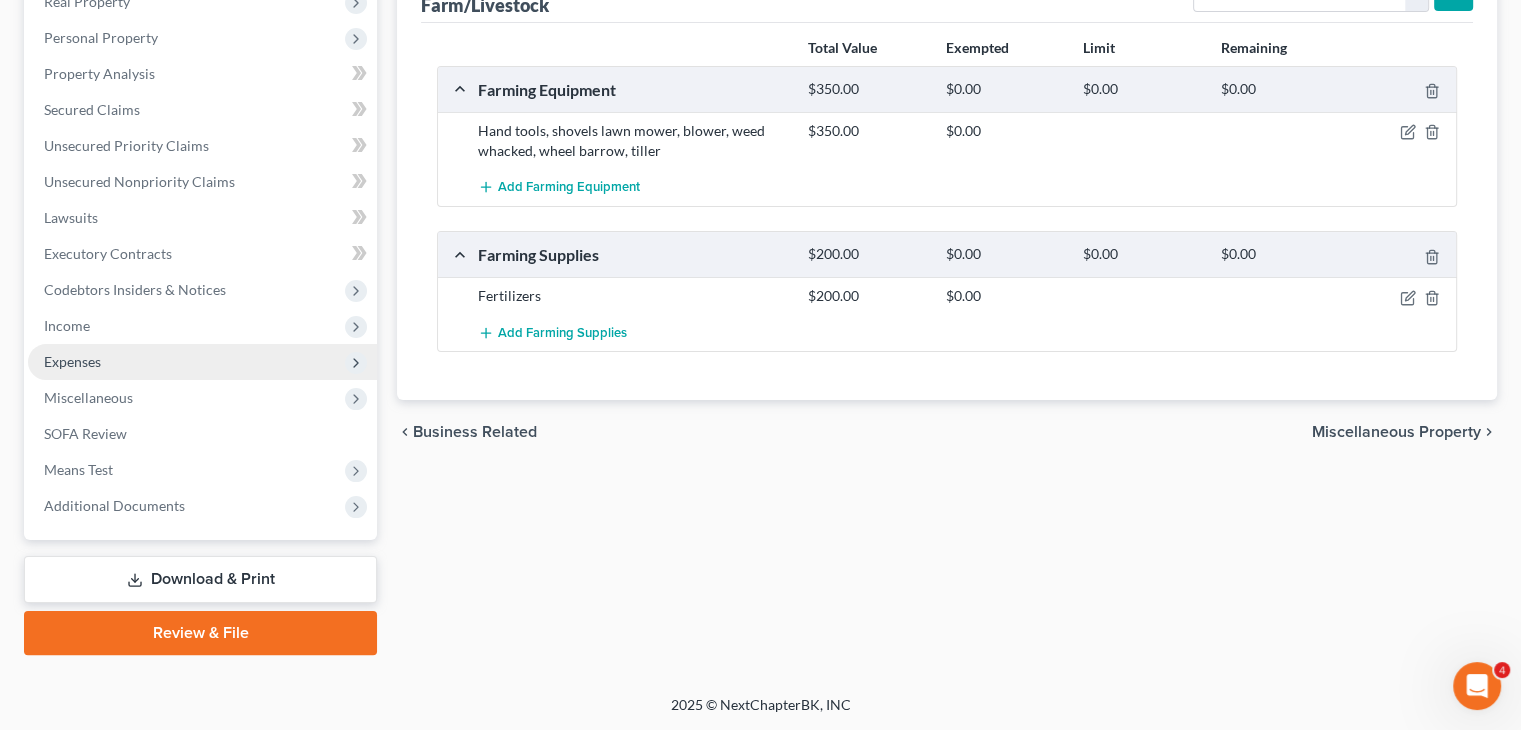 click on "Expenses" at bounding box center [202, 362] 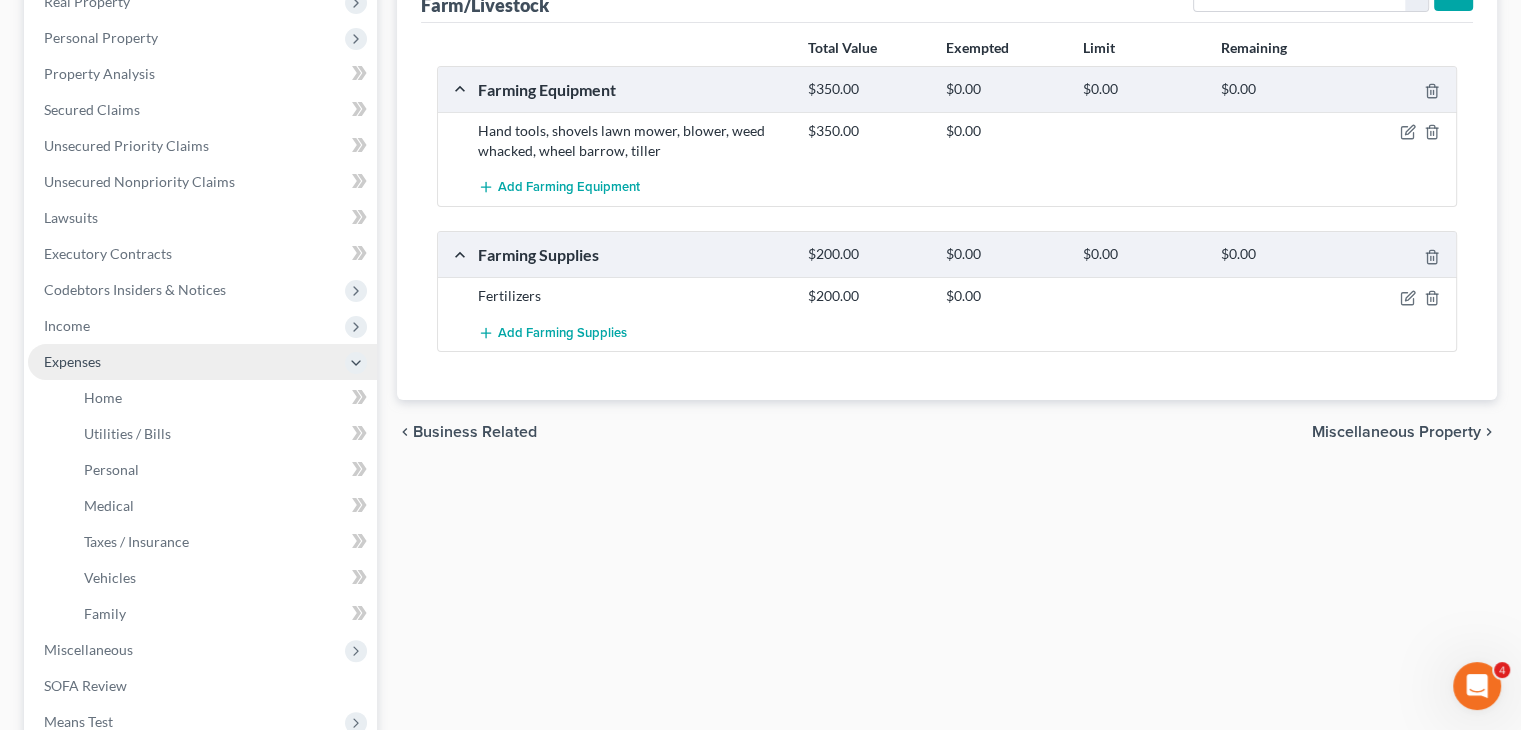 scroll, scrollTop: 370, scrollLeft: 0, axis: vertical 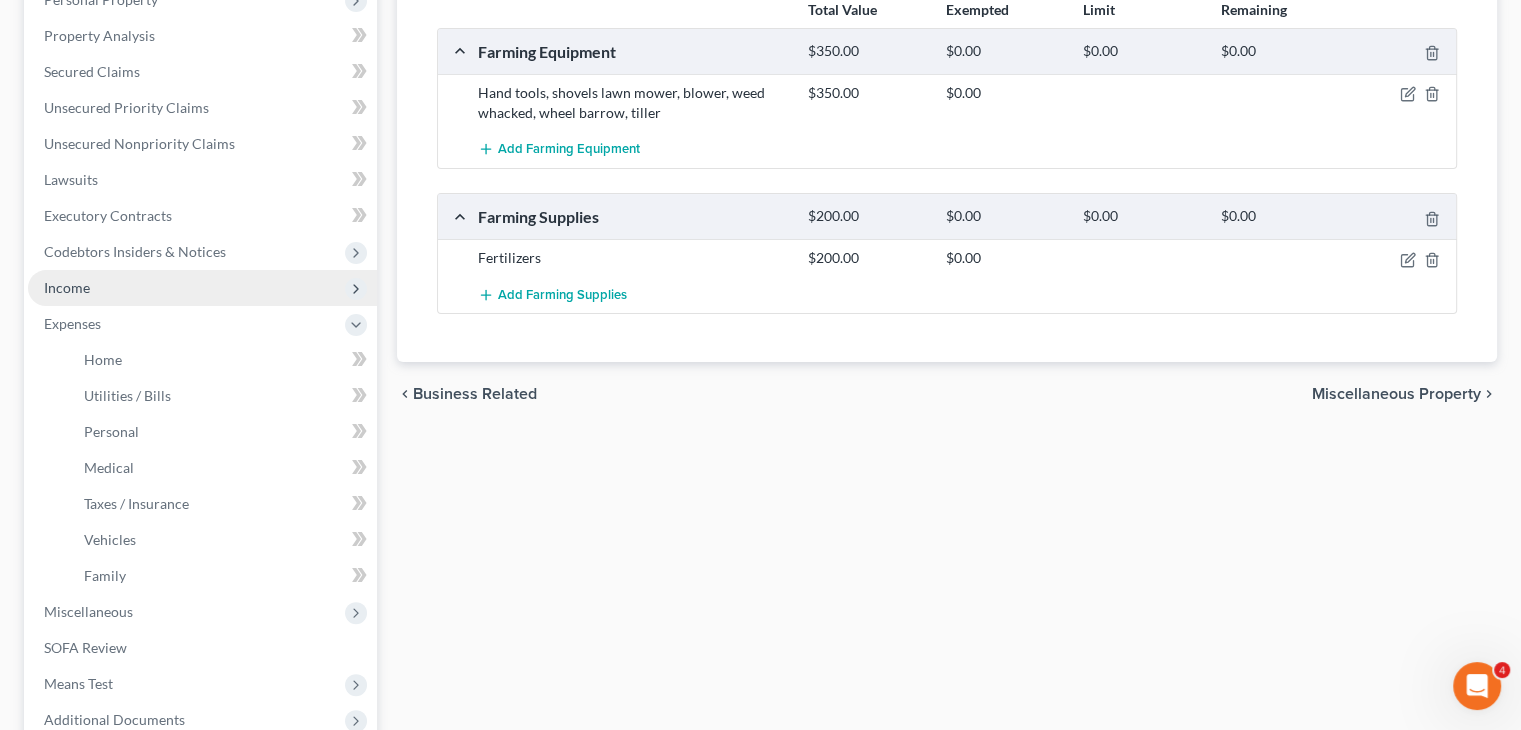click on "Income" at bounding box center [202, 288] 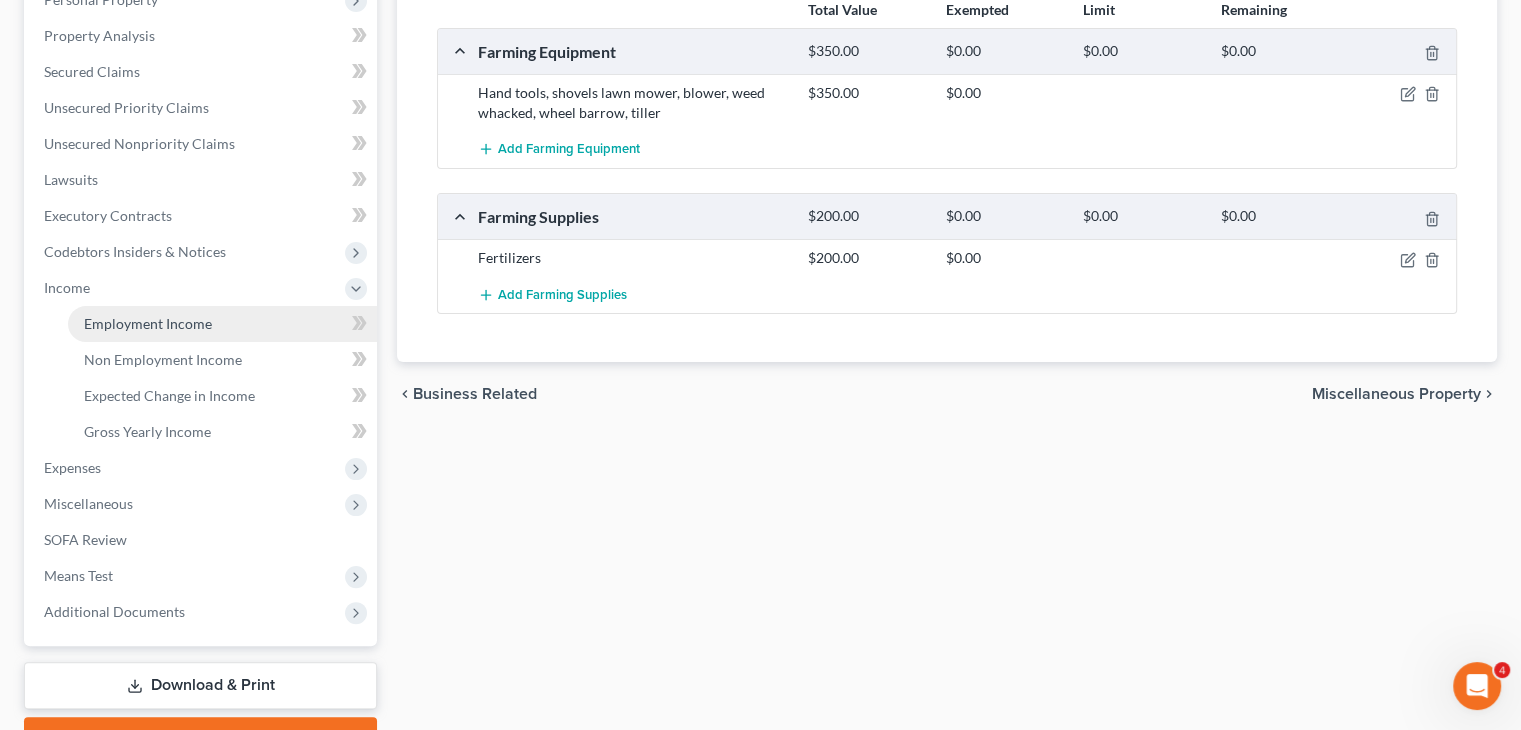 click on "Employment Income" at bounding box center (222, 324) 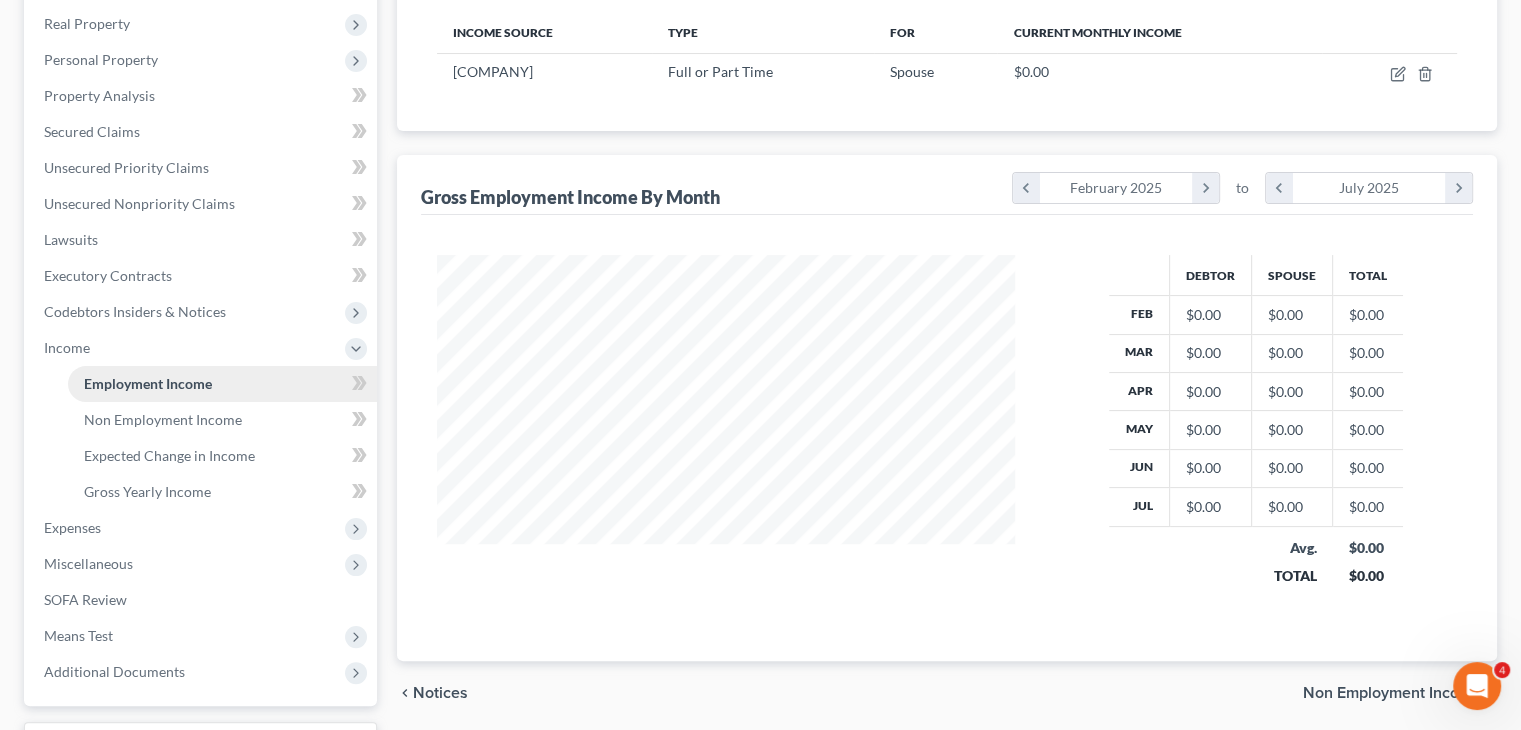 scroll, scrollTop: 120, scrollLeft: 0, axis: vertical 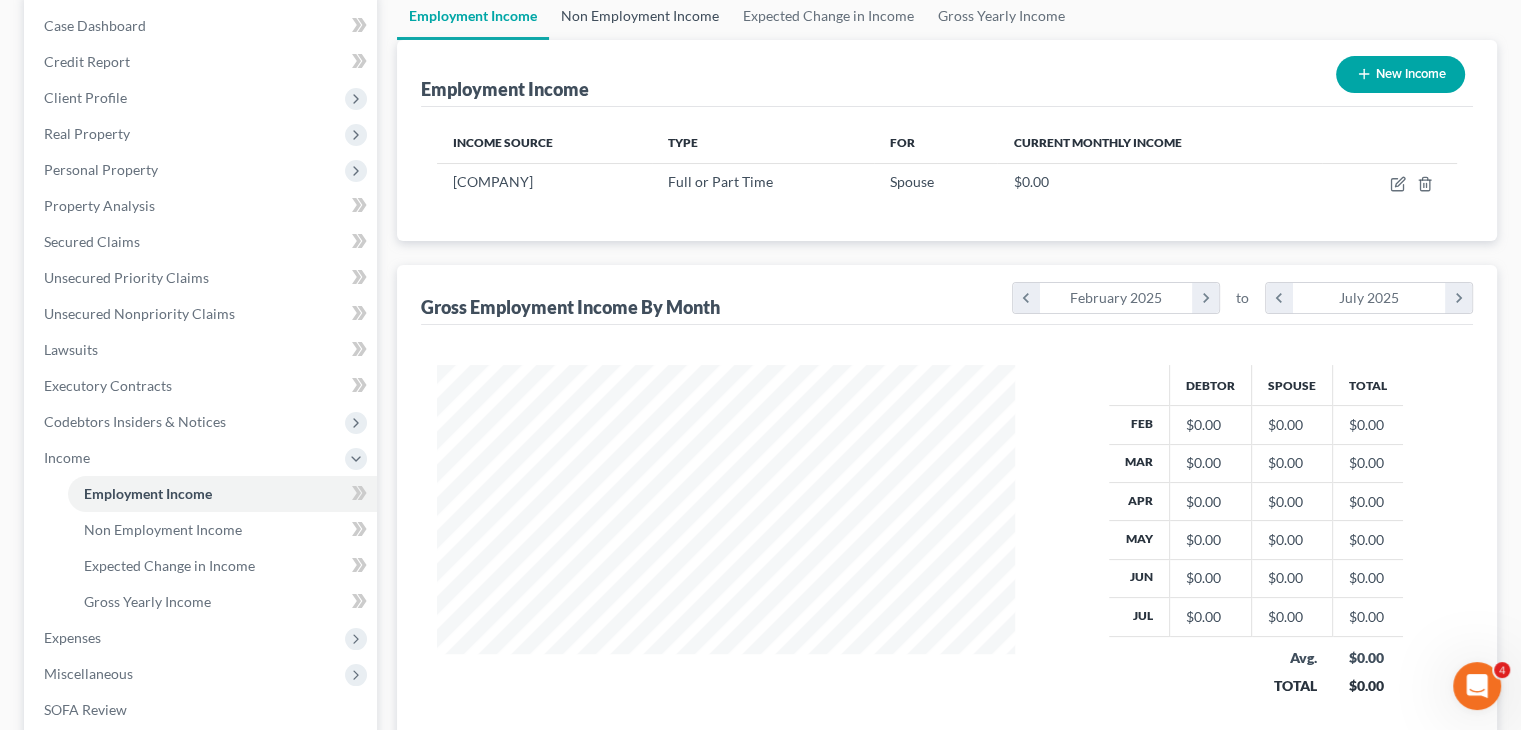 click on "Non Employment Income" at bounding box center [640, 16] 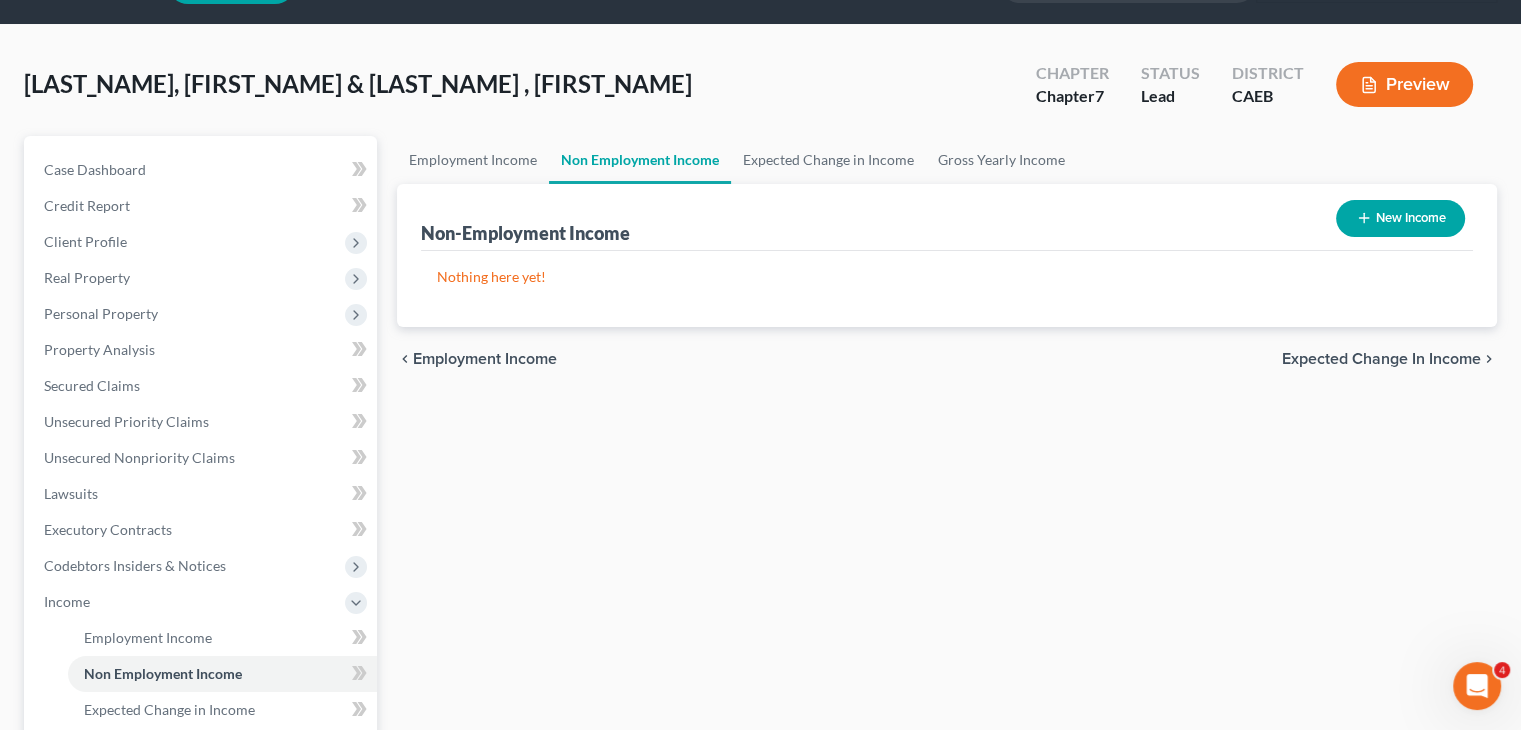 scroll, scrollTop: 0, scrollLeft: 0, axis: both 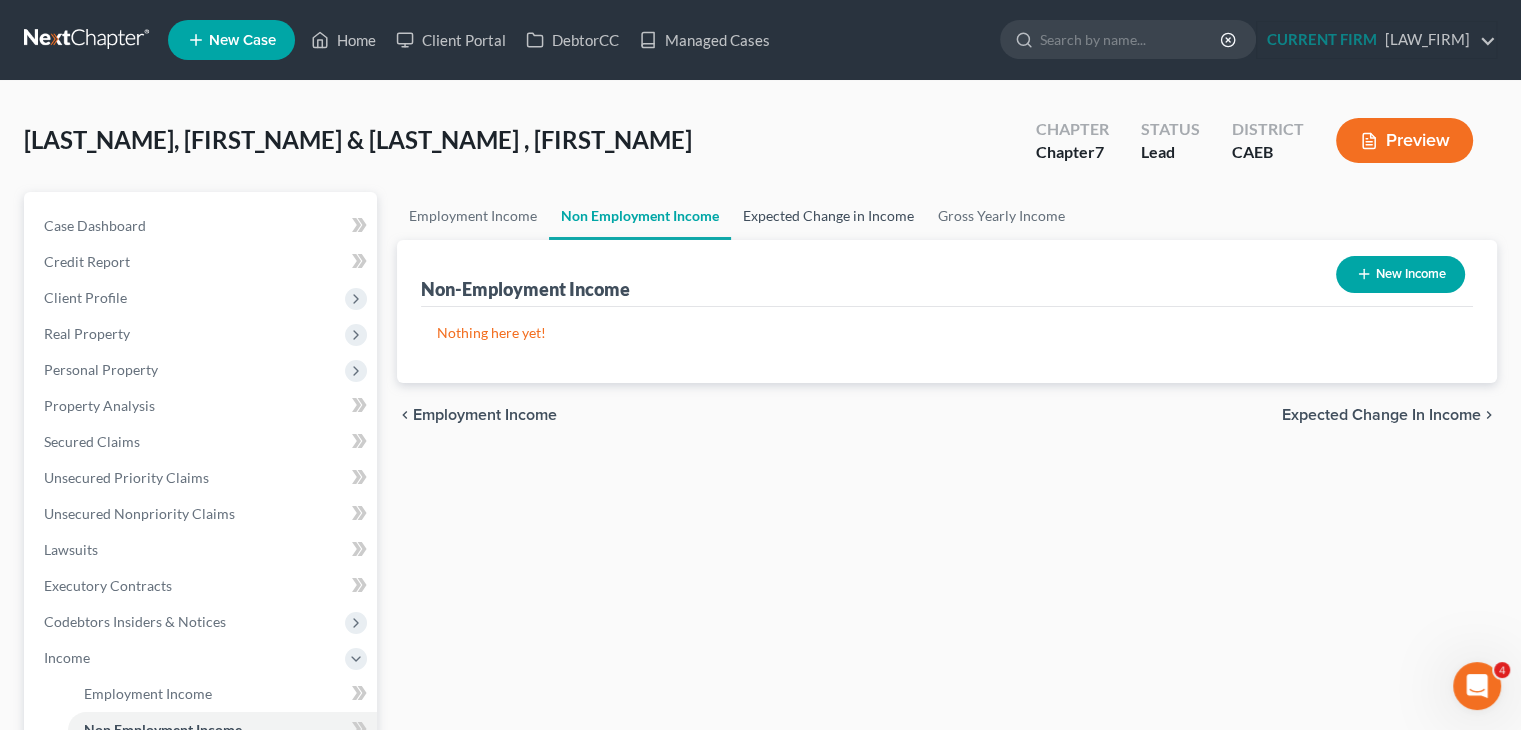 click on "Expected Change in Income" at bounding box center [828, 216] 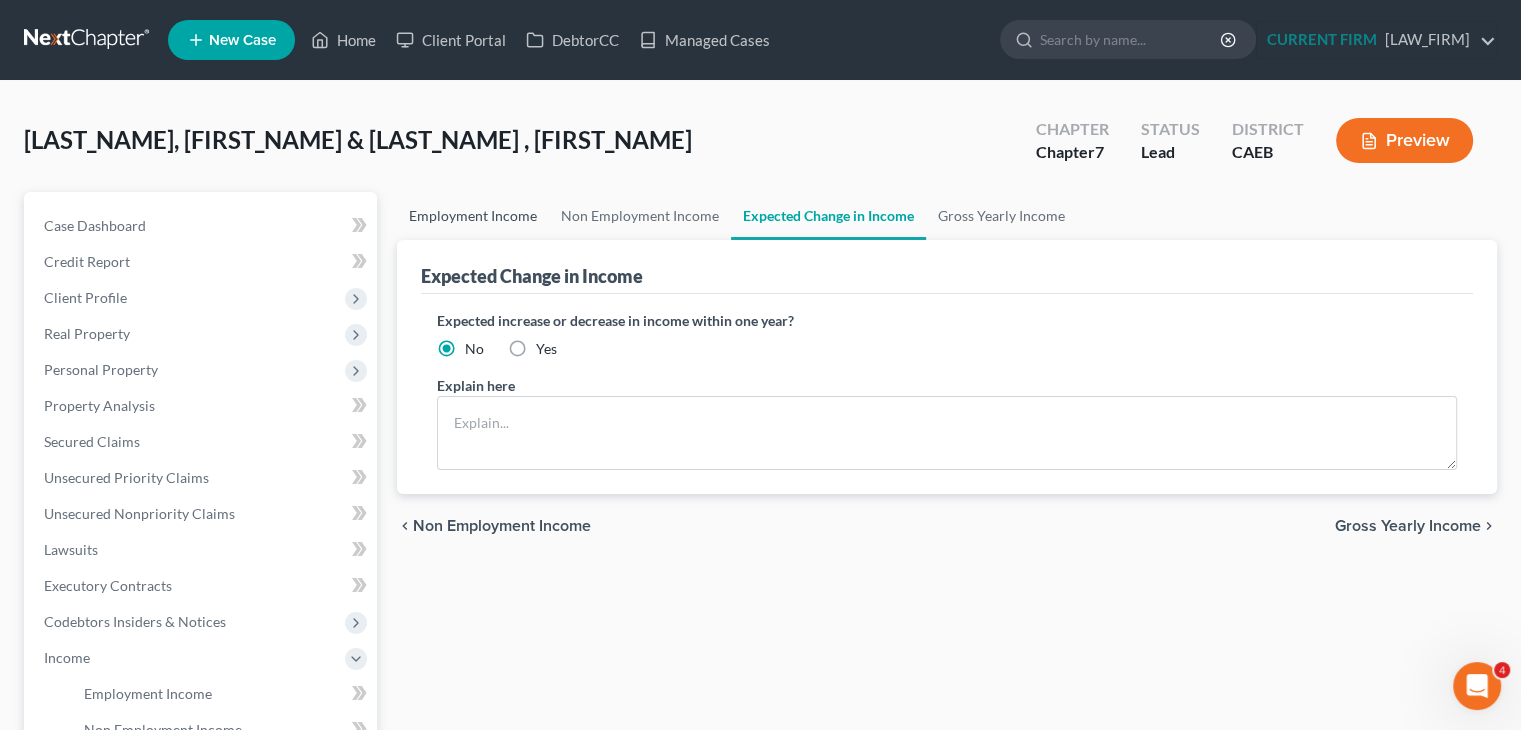 click on "Employment Income" at bounding box center (473, 216) 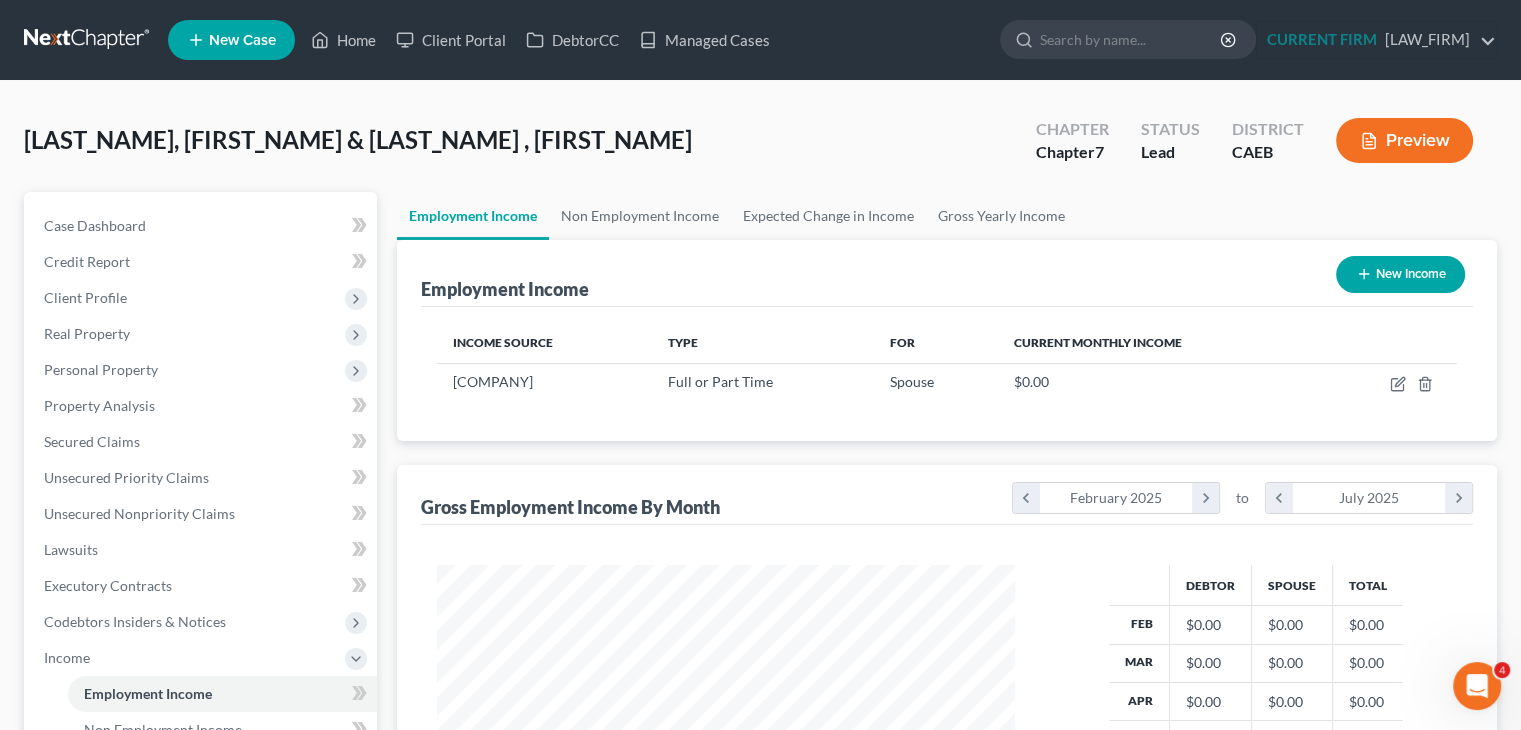 scroll, scrollTop: 999643, scrollLeft: 999381, axis: both 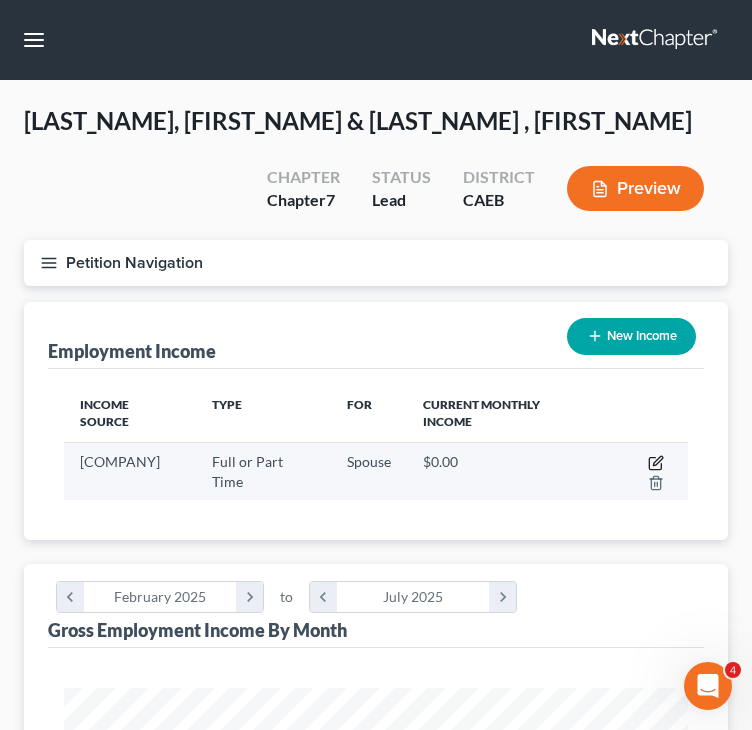 click 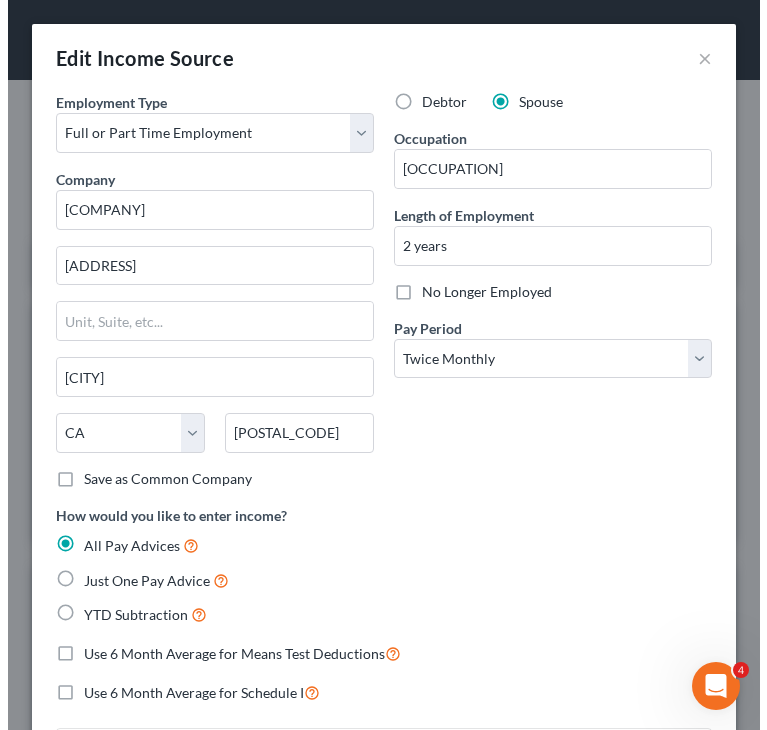 scroll, scrollTop: 999680, scrollLeft: 999320, axis: both 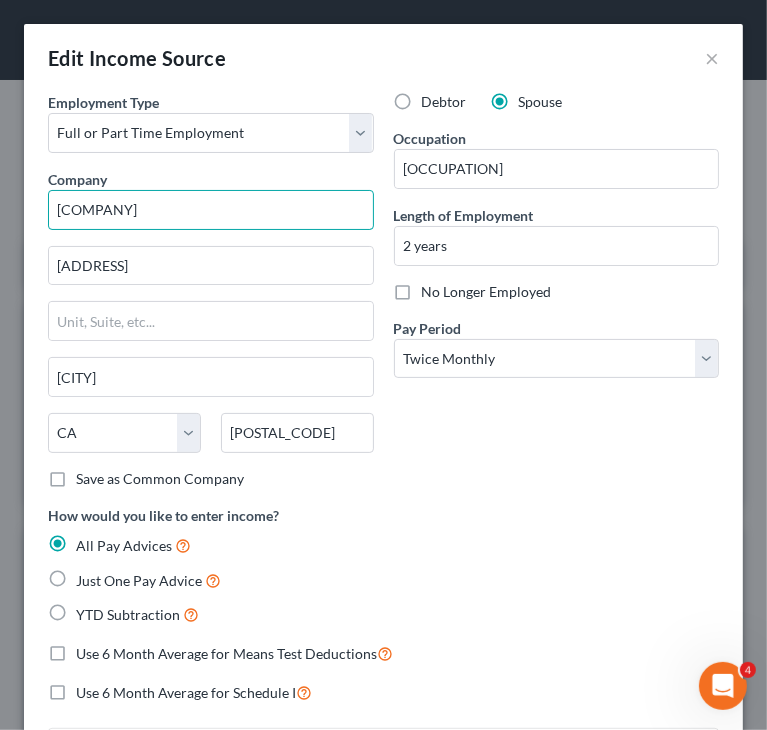 click on "[COMPANY]" at bounding box center [211, 210] 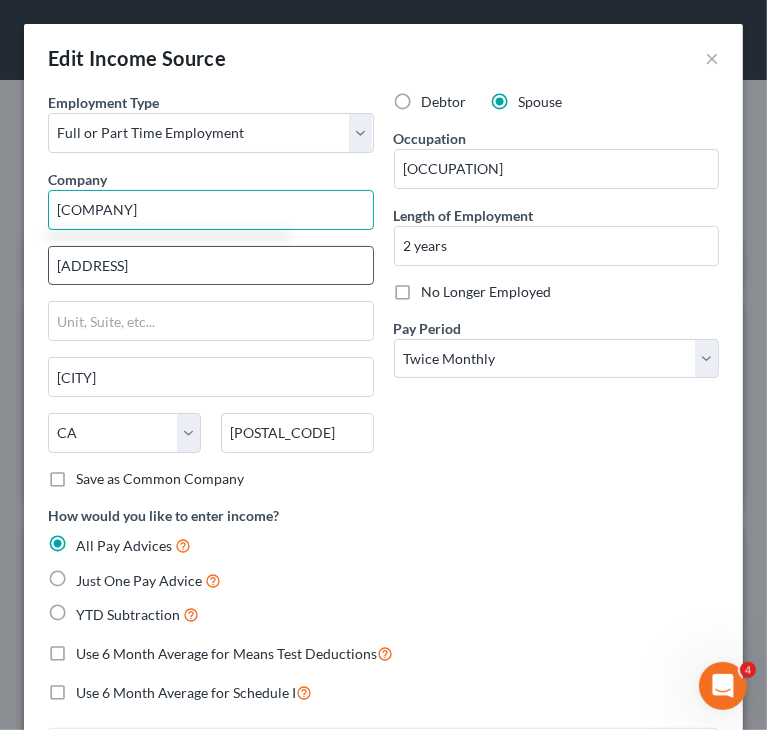 type on "[COMPANY]" 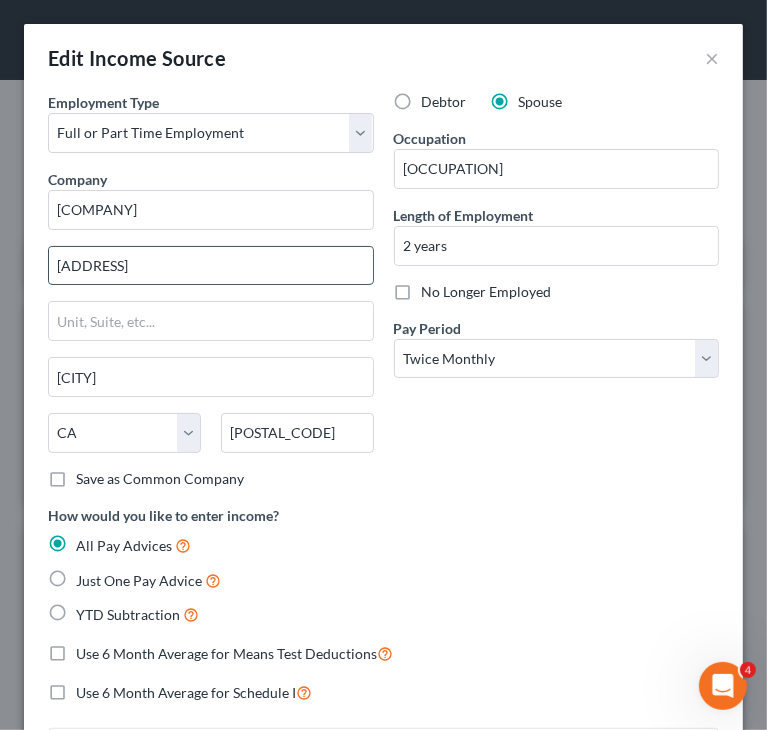 click on "[ADDRESS]" at bounding box center [211, 266] 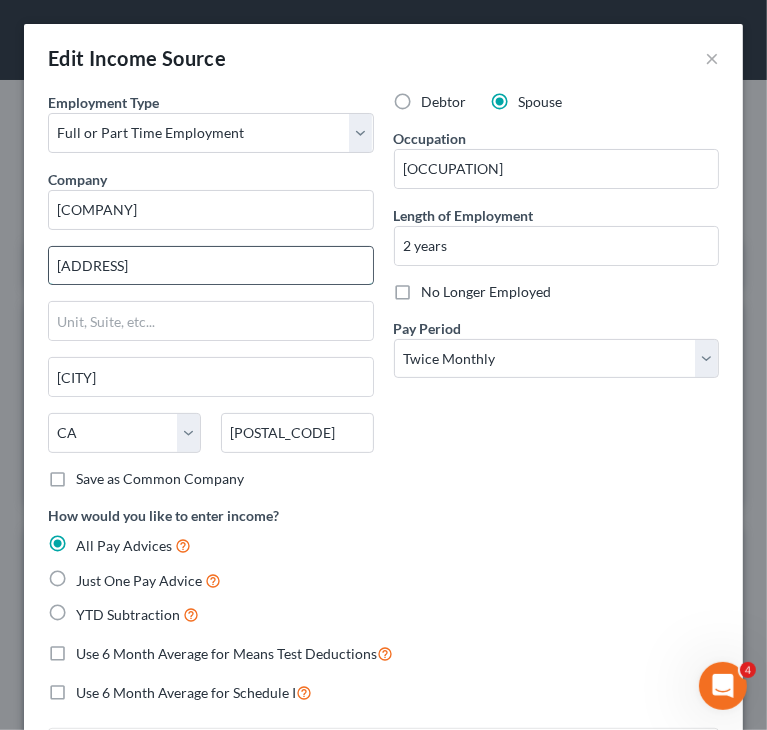 click on "[ADDRESS]" at bounding box center (211, 266) 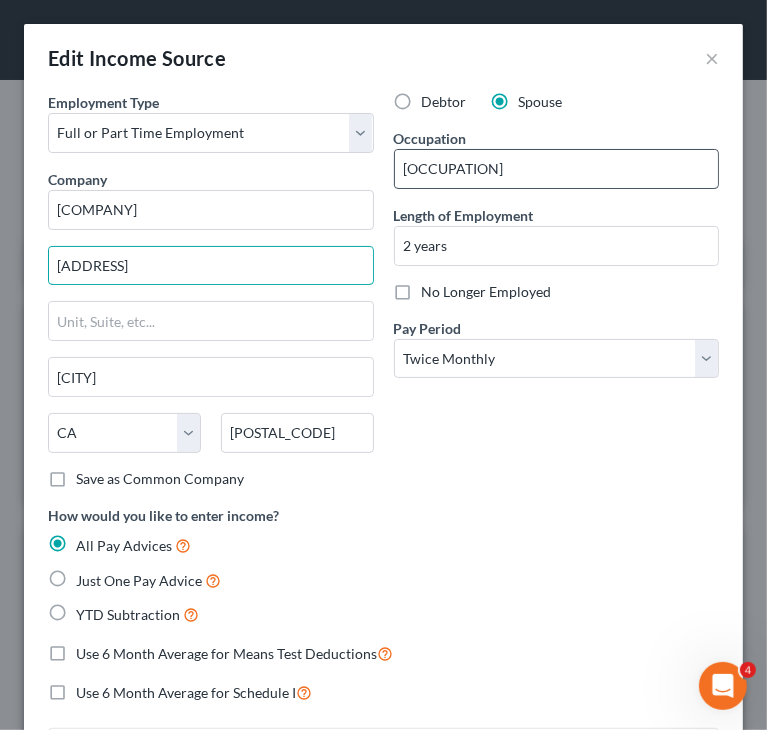 type on "[ADDRESS]" 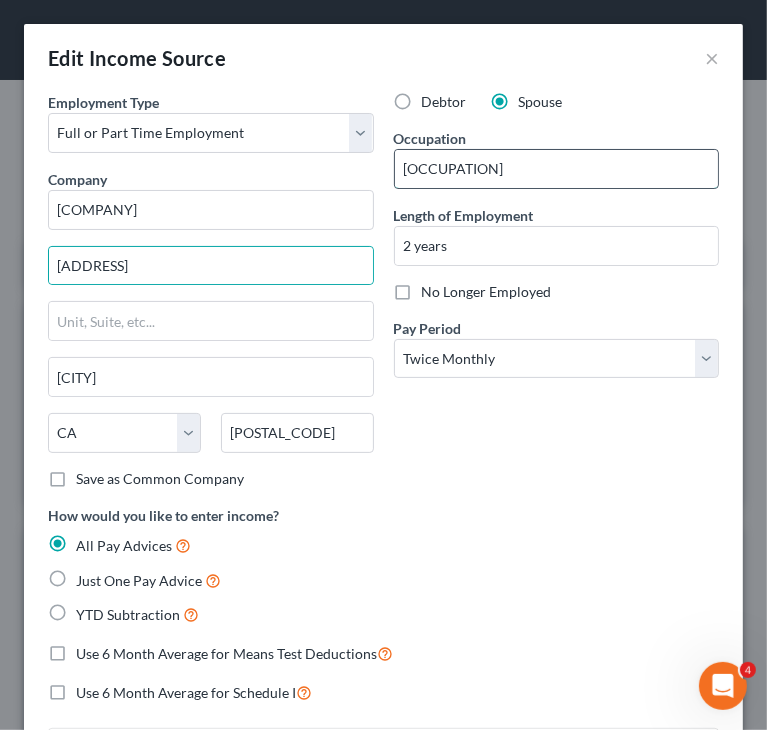 click on "[OCCUPATION]" at bounding box center (557, 169) 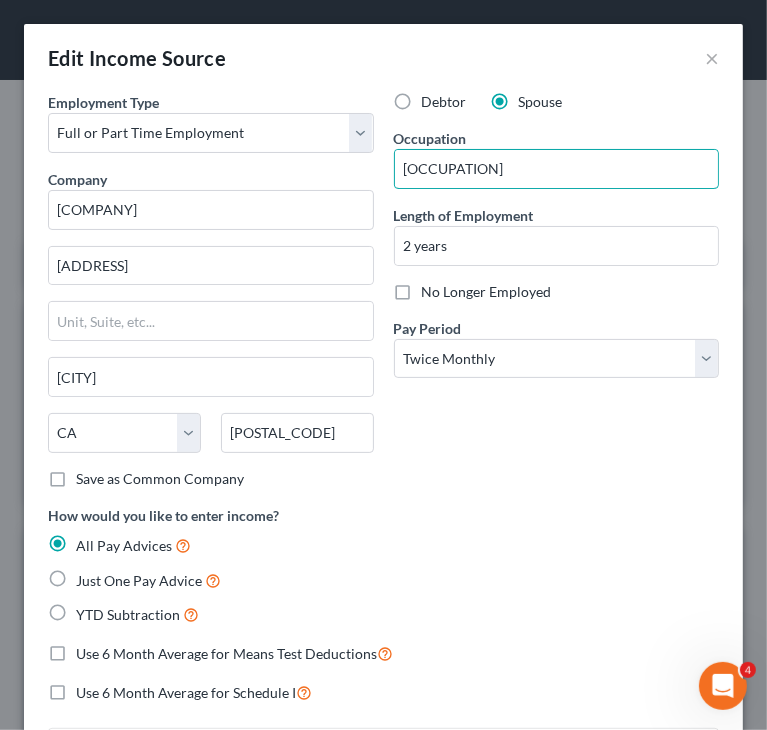 type on "[OCCUPATION]" 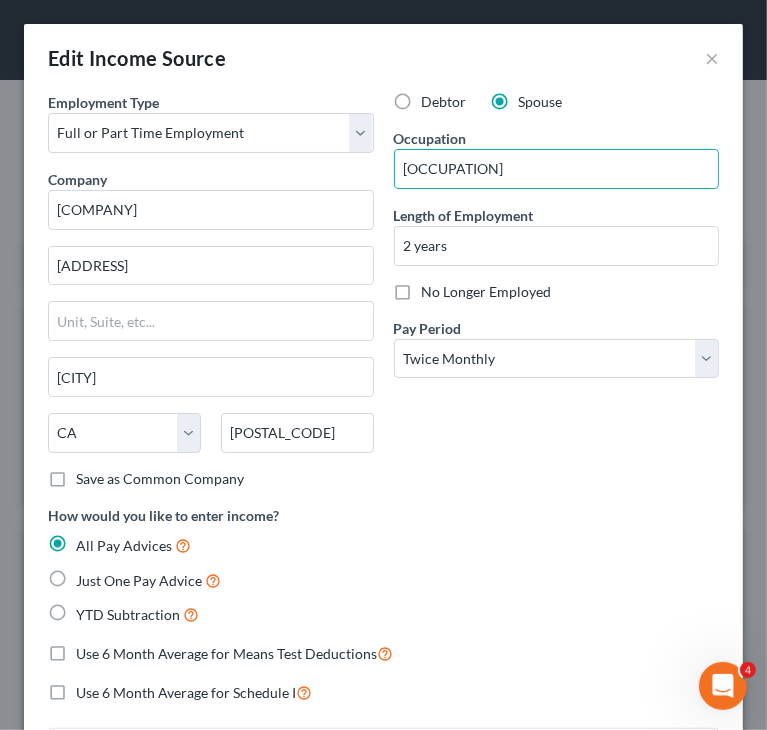 click on "All Pay Advices" at bounding box center [383, 545] 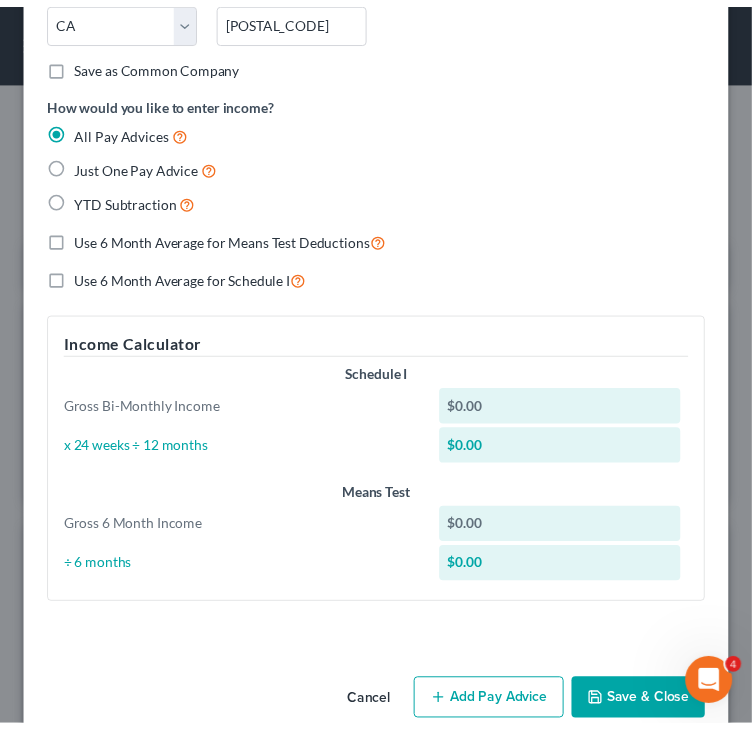 scroll, scrollTop: 444, scrollLeft: 0, axis: vertical 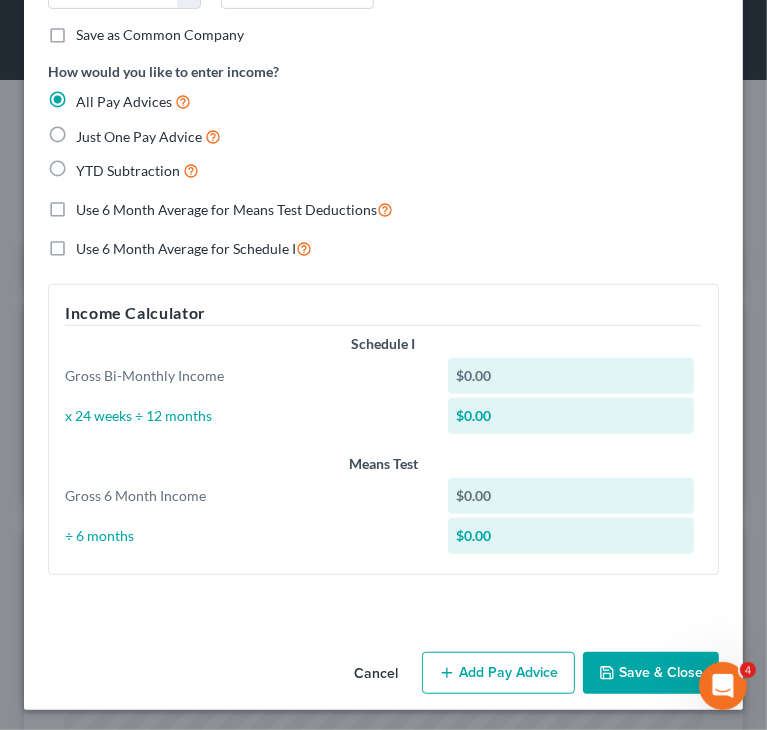click on "Save & Close" at bounding box center [651, 673] 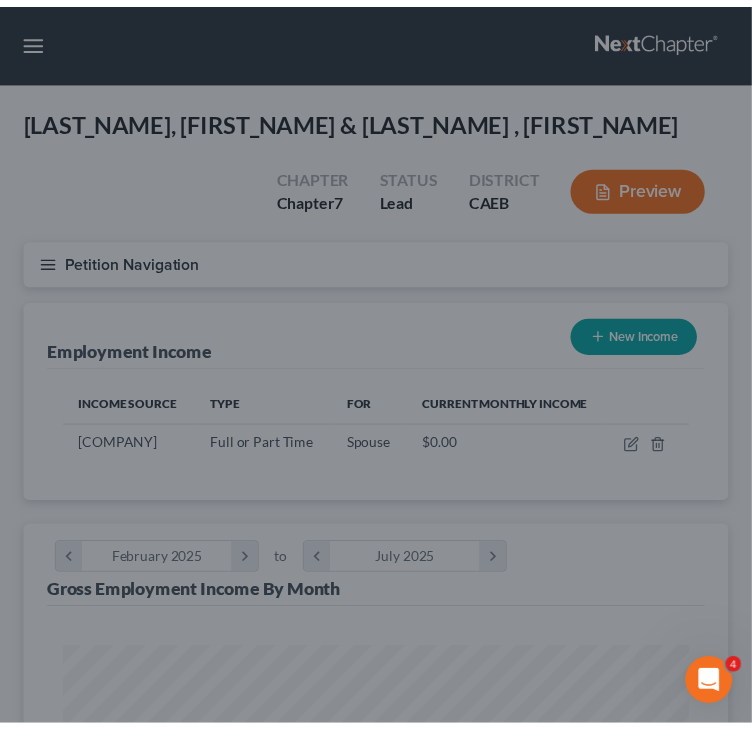 scroll, scrollTop: 312, scrollLeft: 664, axis: both 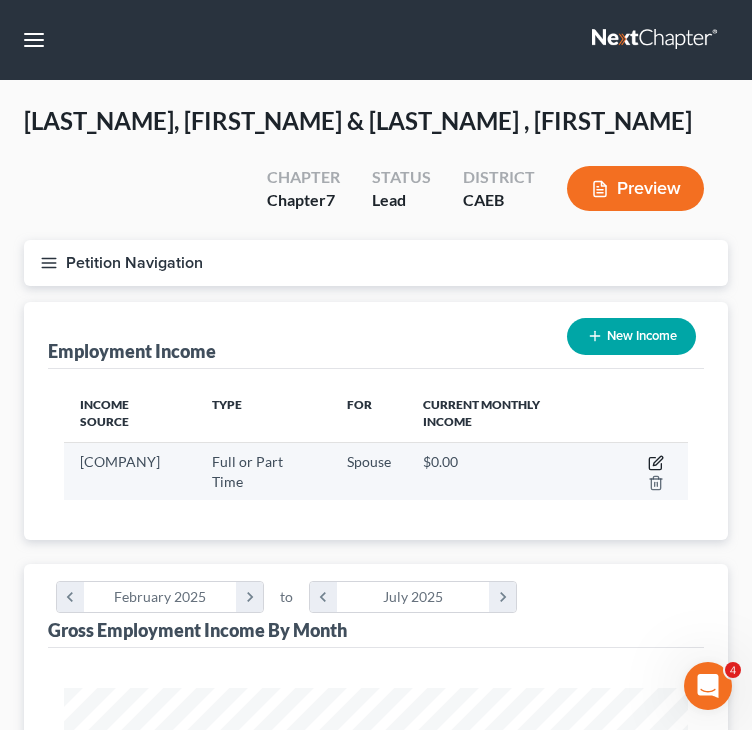 click 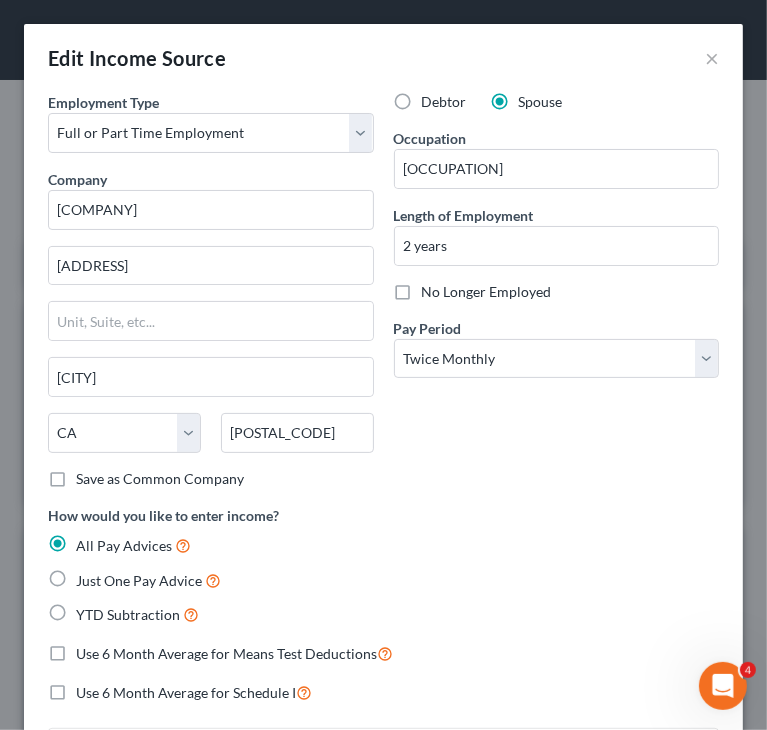 scroll, scrollTop: 999680, scrollLeft: 999320, axis: both 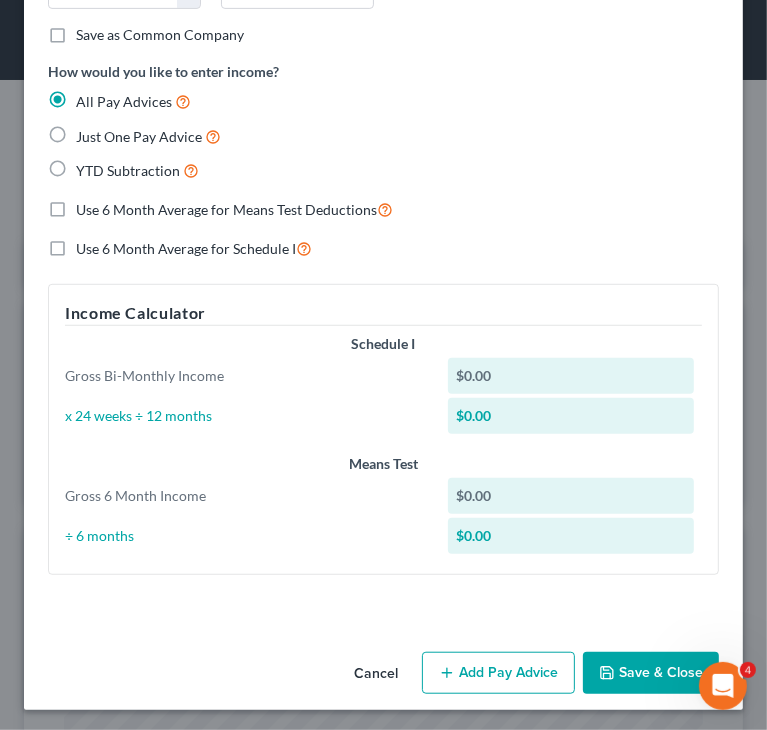 click on "Add Pay Advice" at bounding box center [498, 673] 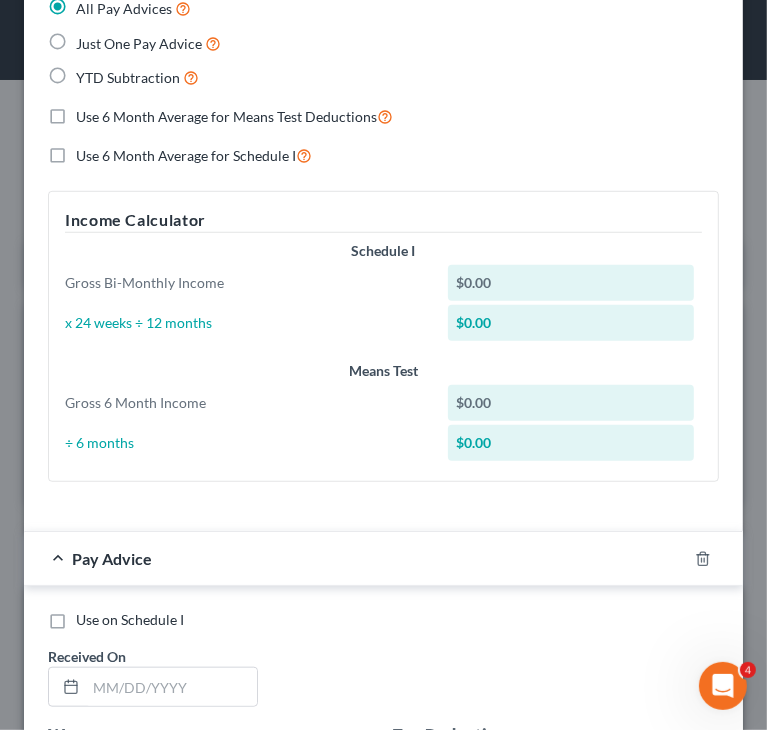 scroll, scrollTop: 744, scrollLeft: 0, axis: vertical 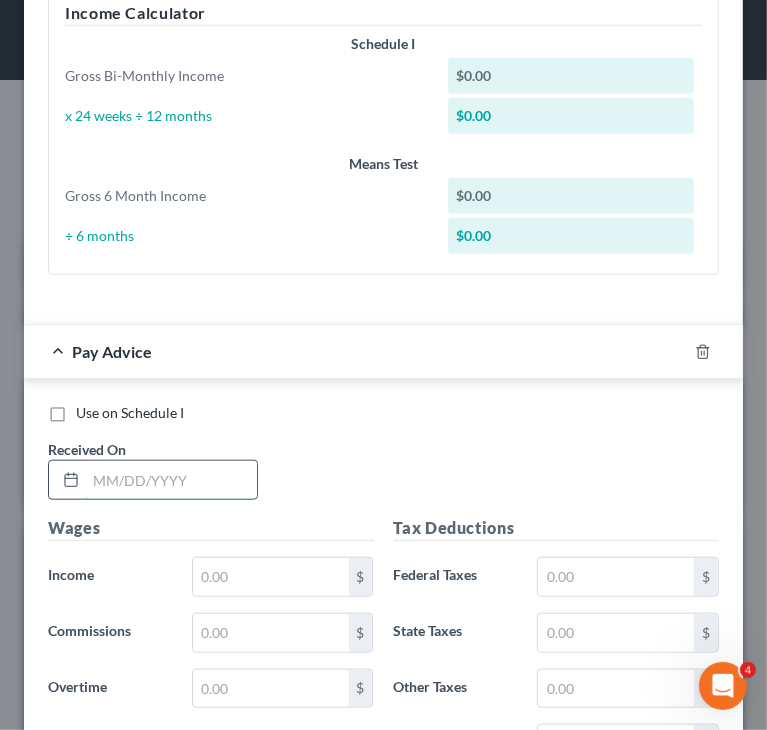 click at bounding box center (171, 480) 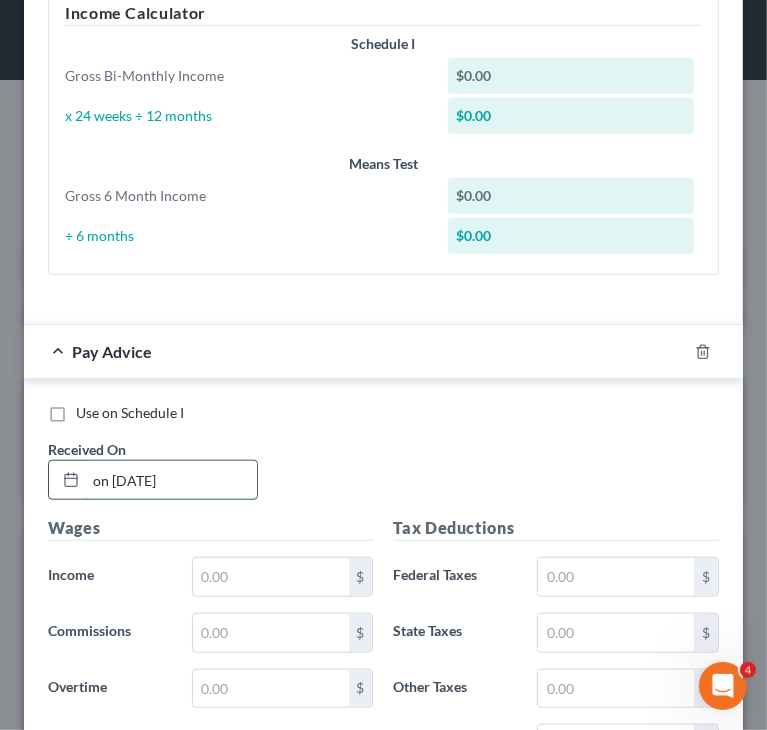 type on "05/30/2025" 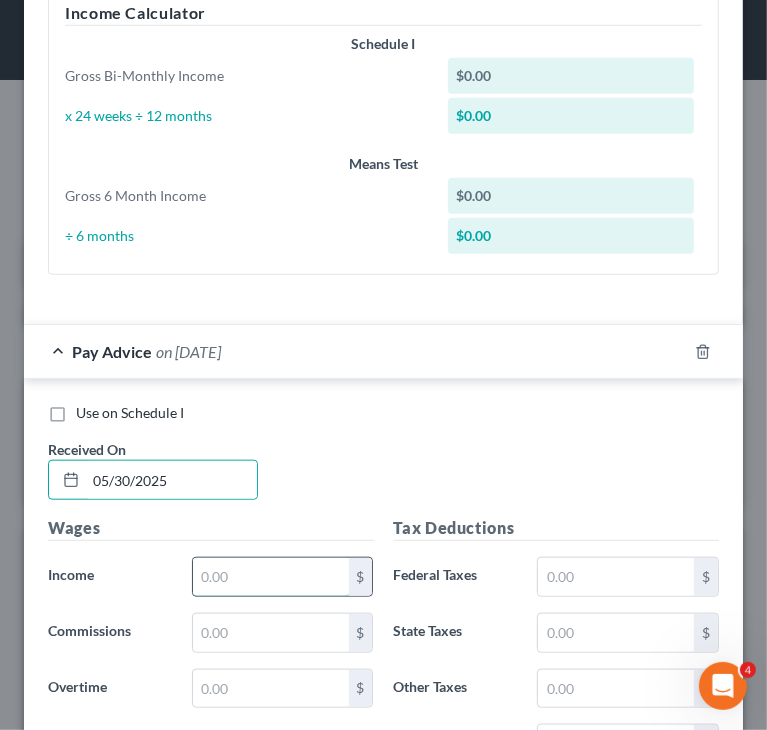 click at bounding box center [271, 577] 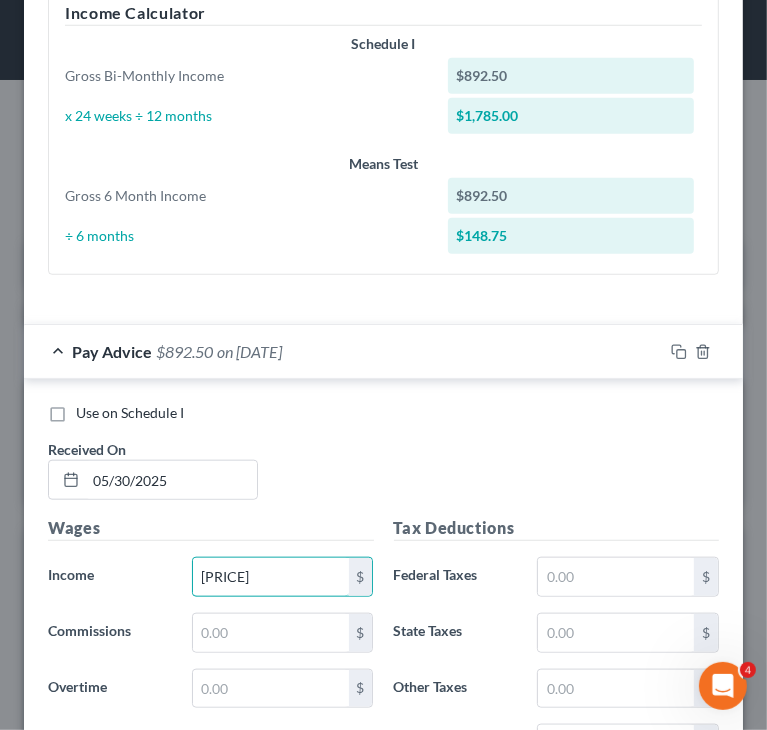 type on "[PRICE]" 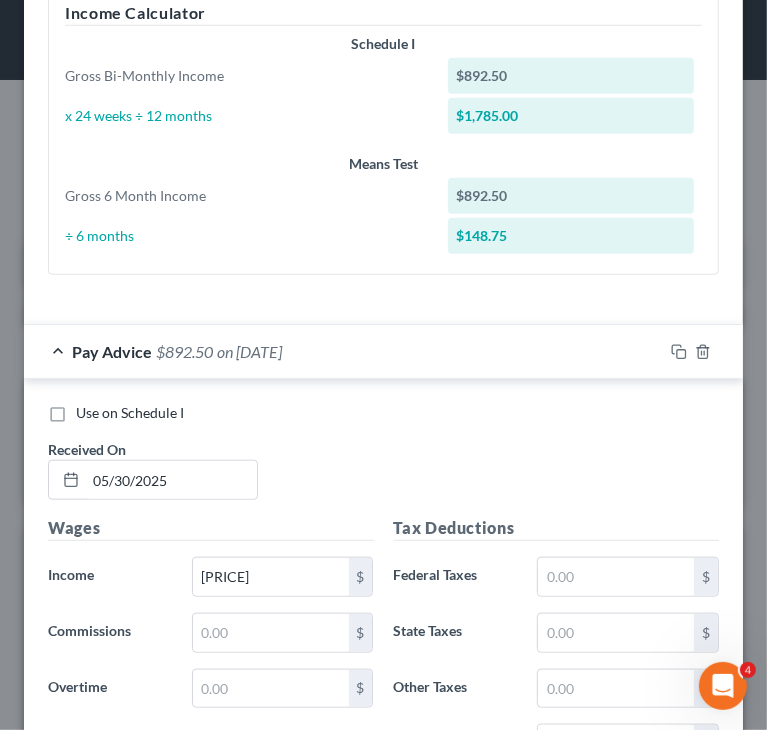 click on "Use on Schedule I
Received On
*
[DATE]" at bounding box center (383, 459) 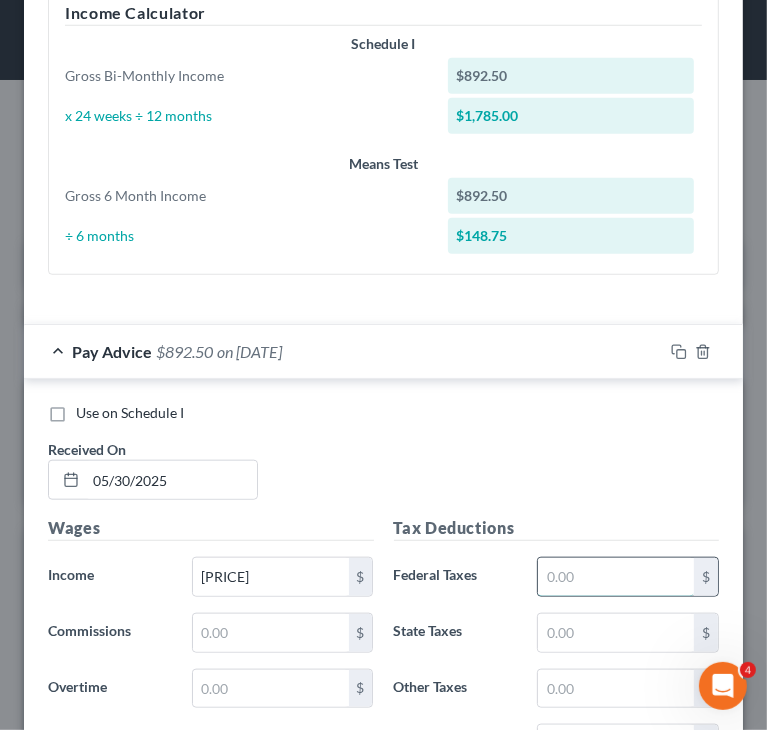 click at bounding box center (616, 577) 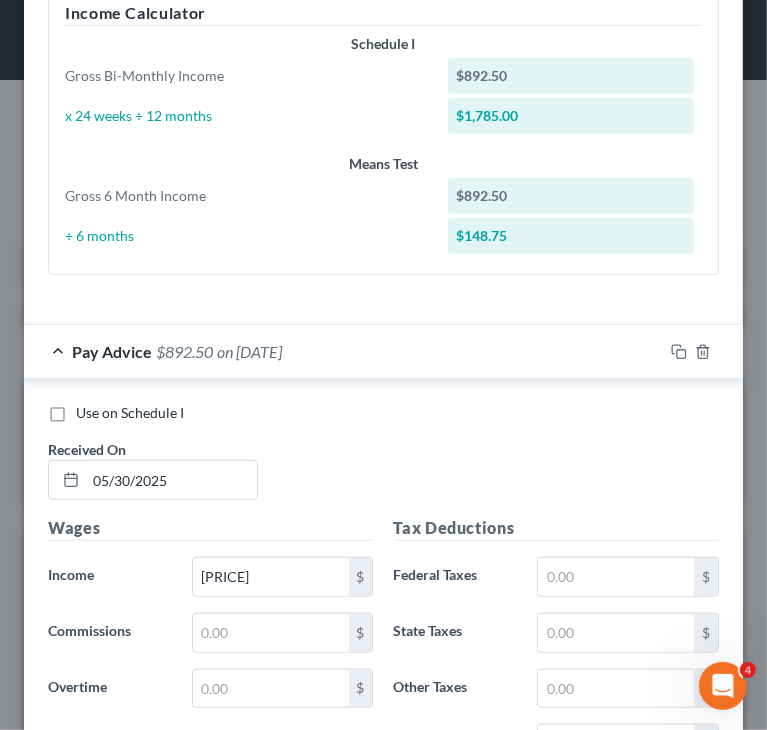 click on "Use on Schedule I
Received On
*
[DATE]" at bounding box center (383, 459) 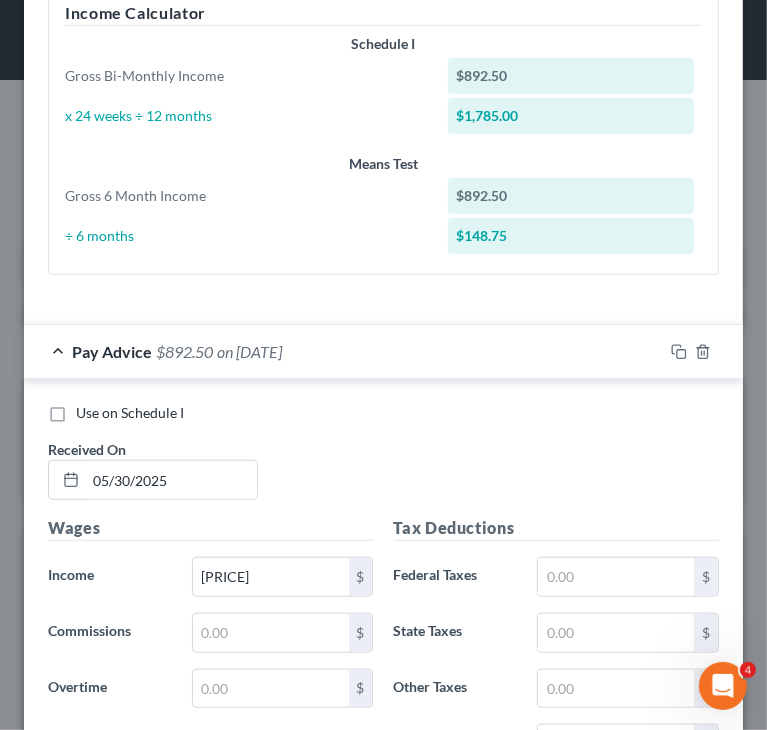 click on "Use on Schedule I
Received On
*
[DATE]" at bounding box center (383, 459) 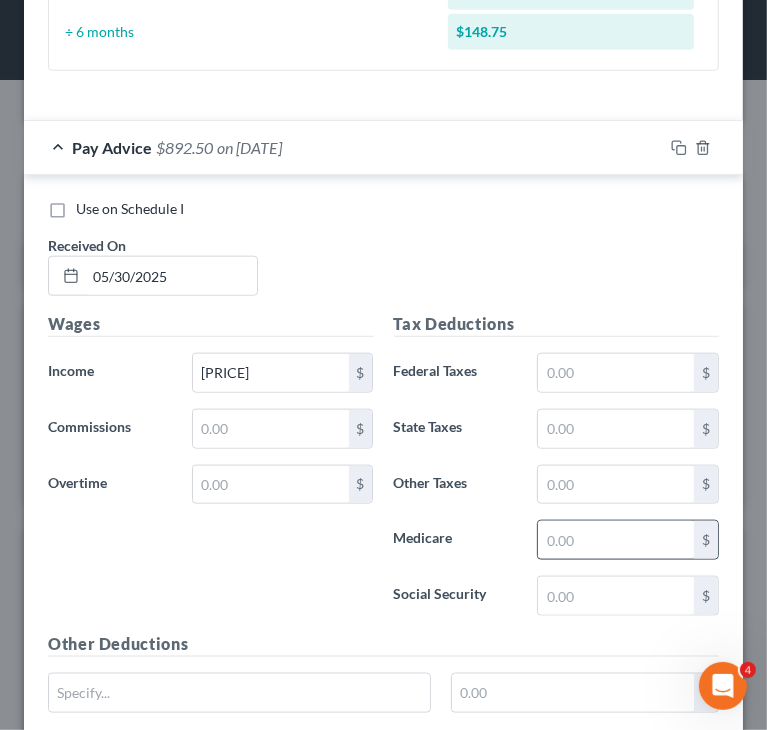 scroll, scrollTop: 1044, scrollLeft: 0, axis: vertical 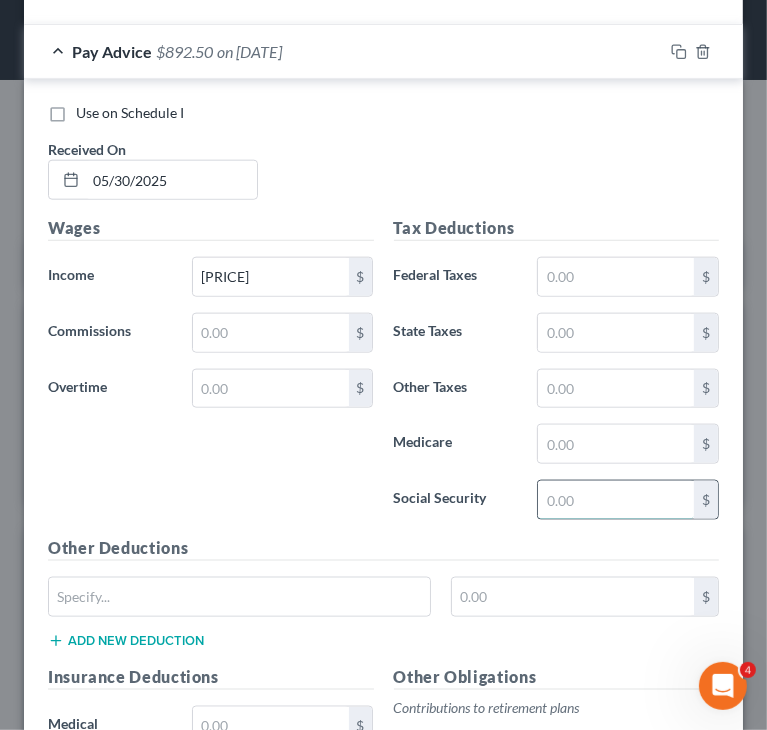 click at bounding box center [616, 500] 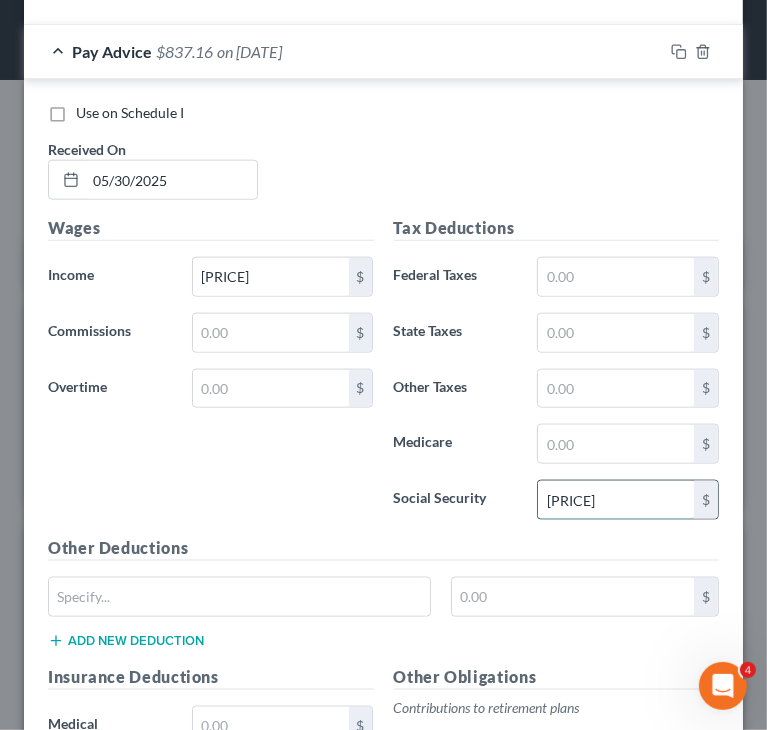 type on "[PRICE]" 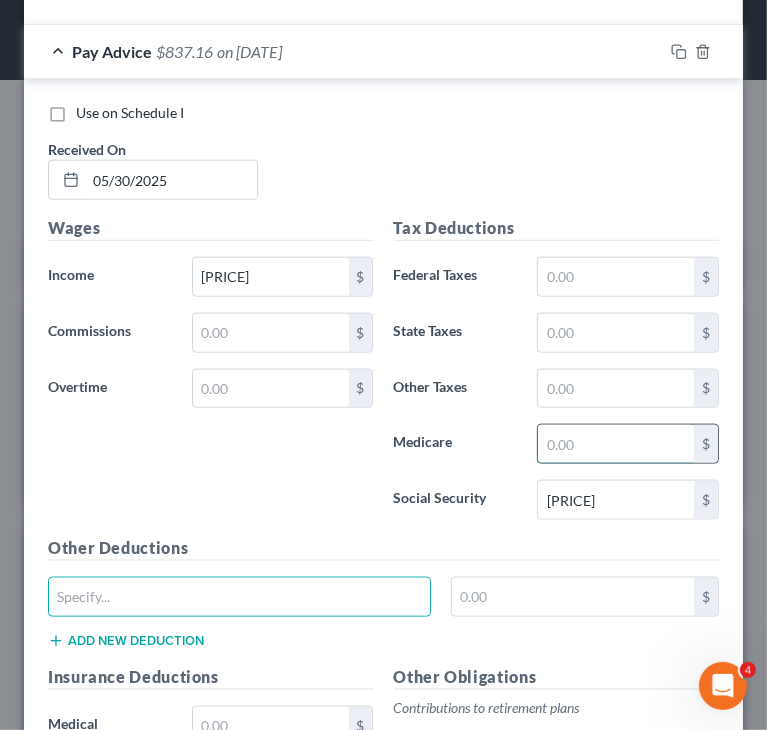 click at bounding box center (616, 444) 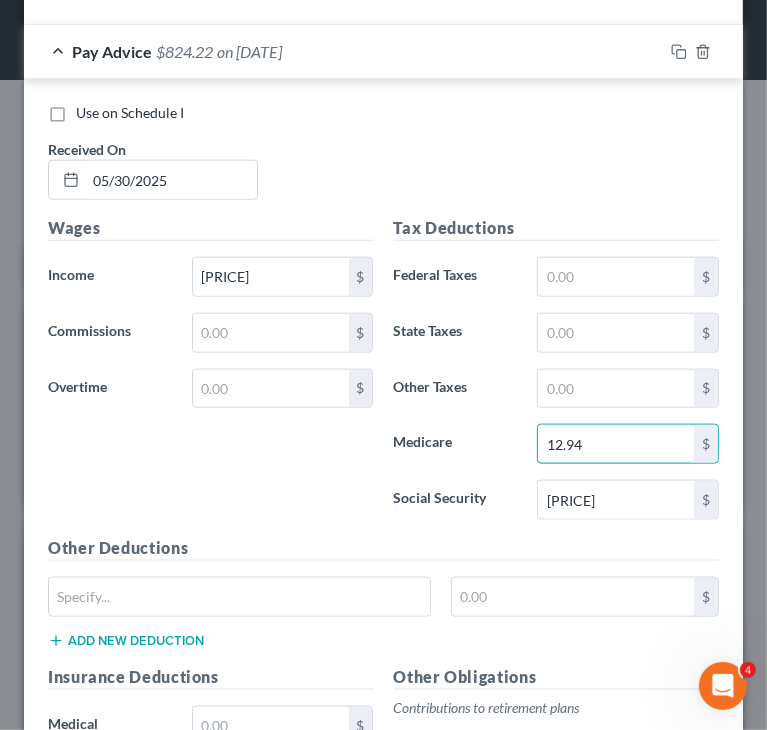 type on "12.94" 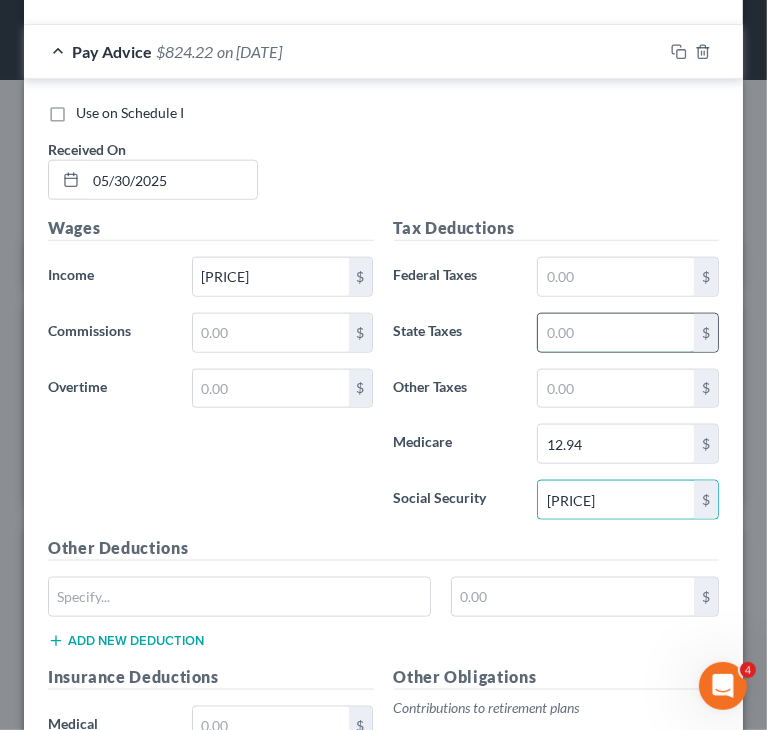 click at bounding box center [616, 333] 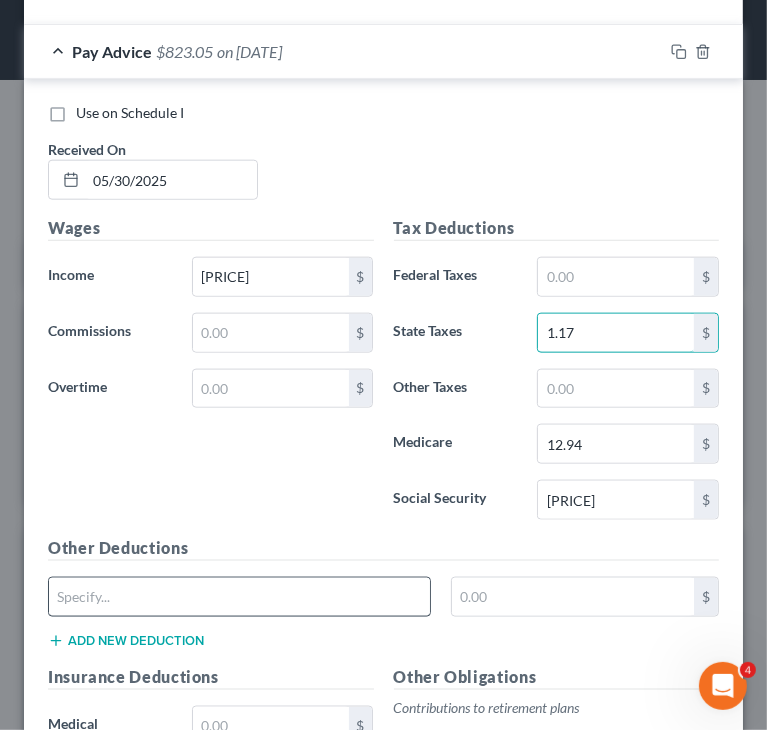 type on "1.17" 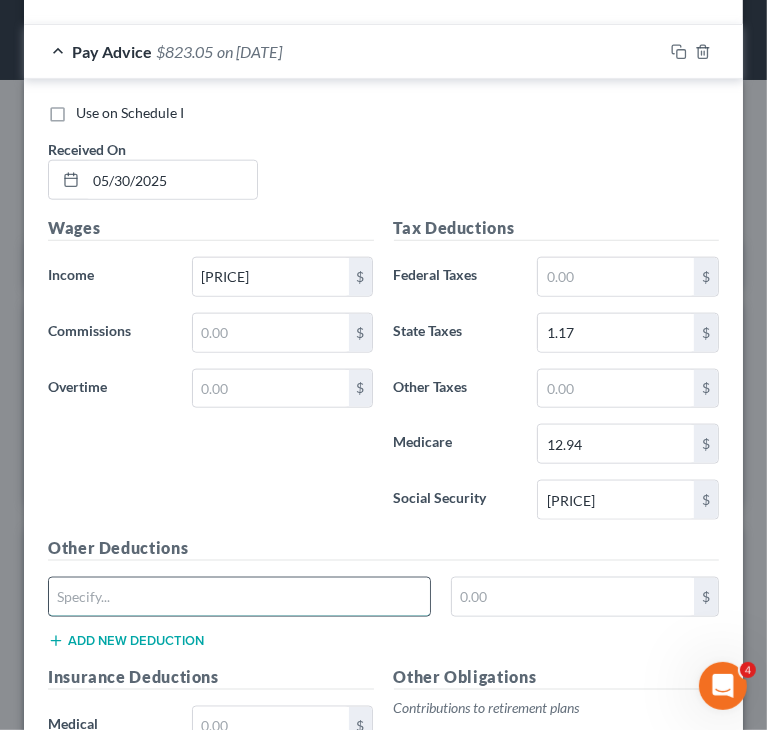 click at bounding box center [239, 597] 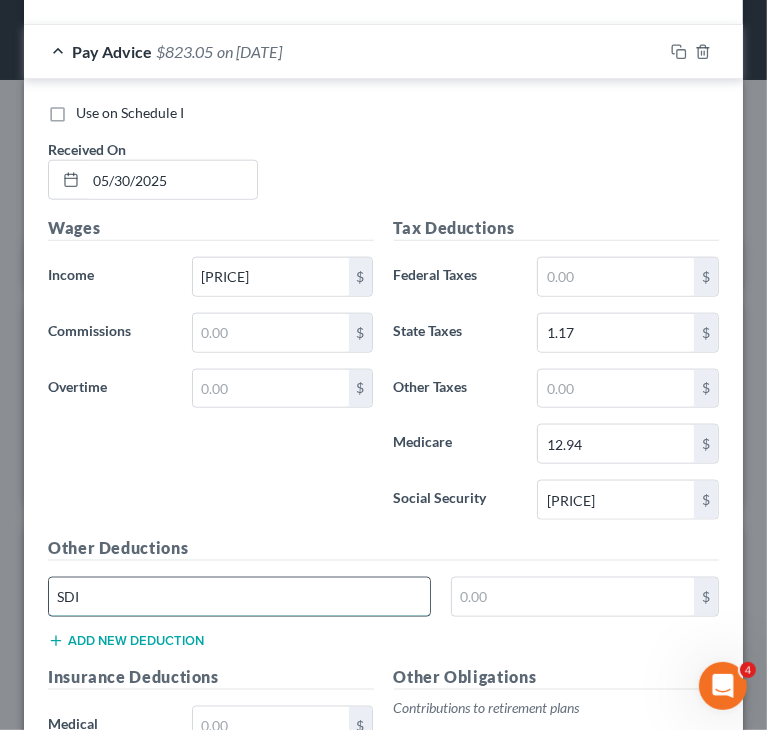 click on "SDI" at bounding box center (239, 597) 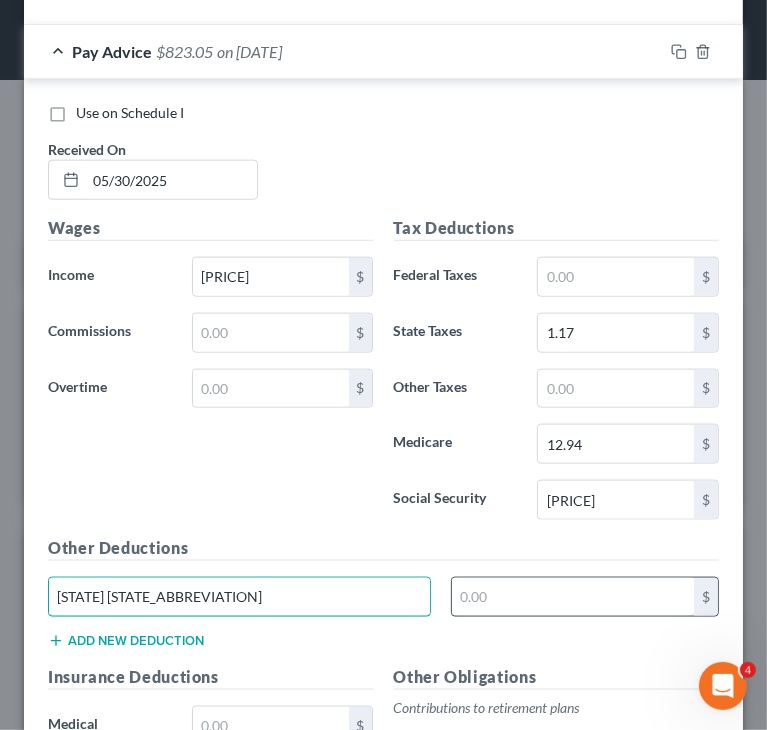 type on "[STATE] [STATE_ABBREVIATION]" 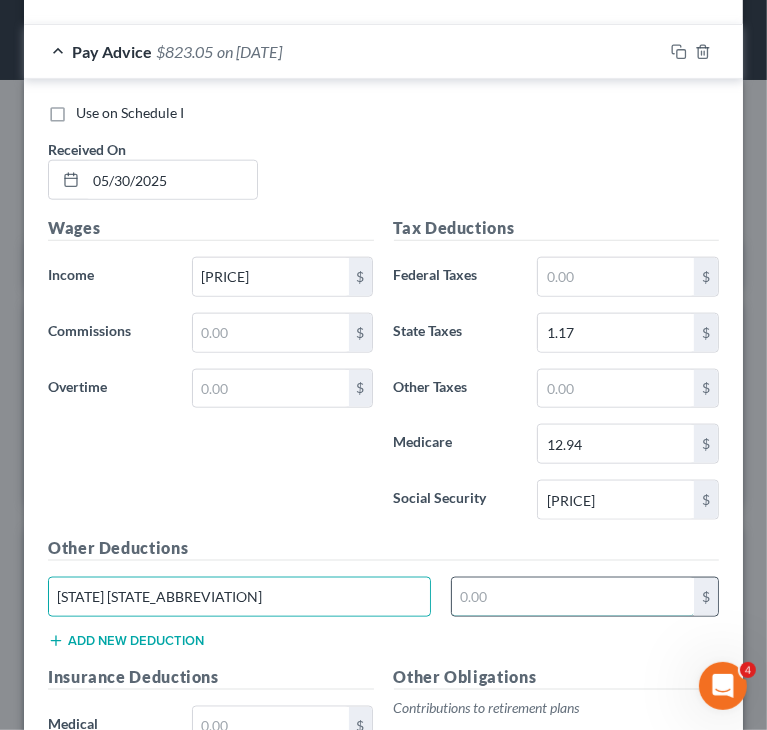 click at bounding box center [573, 597] 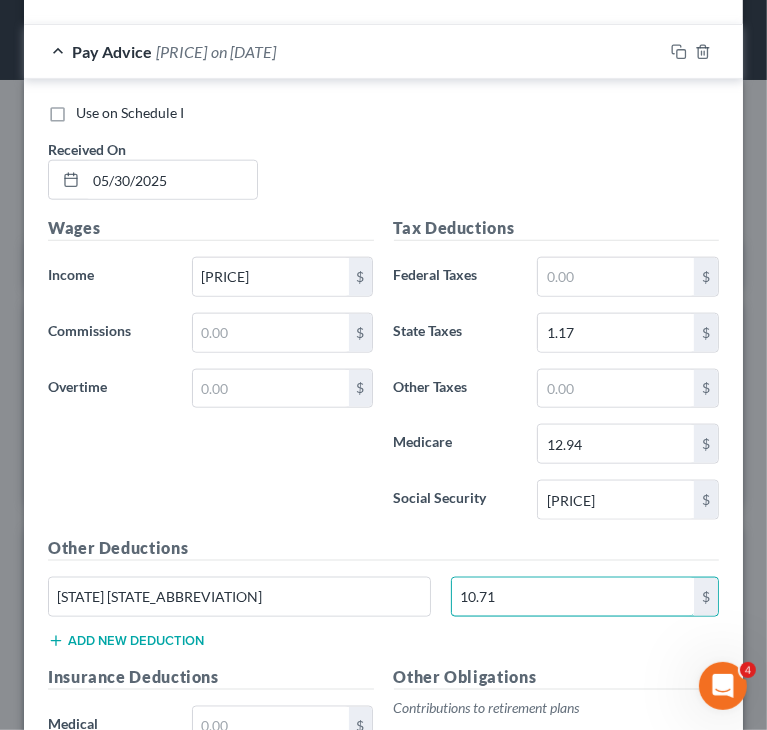 type on "10.71" 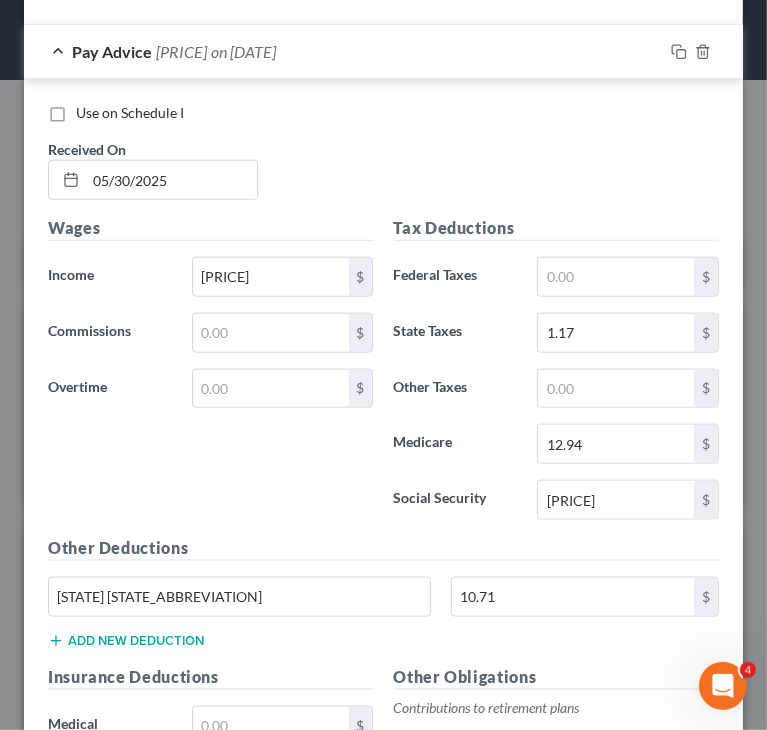click on "Wages
Income
*
[PRICE] $ Commissions $ Overtime $" at bounding box center [211, 376] 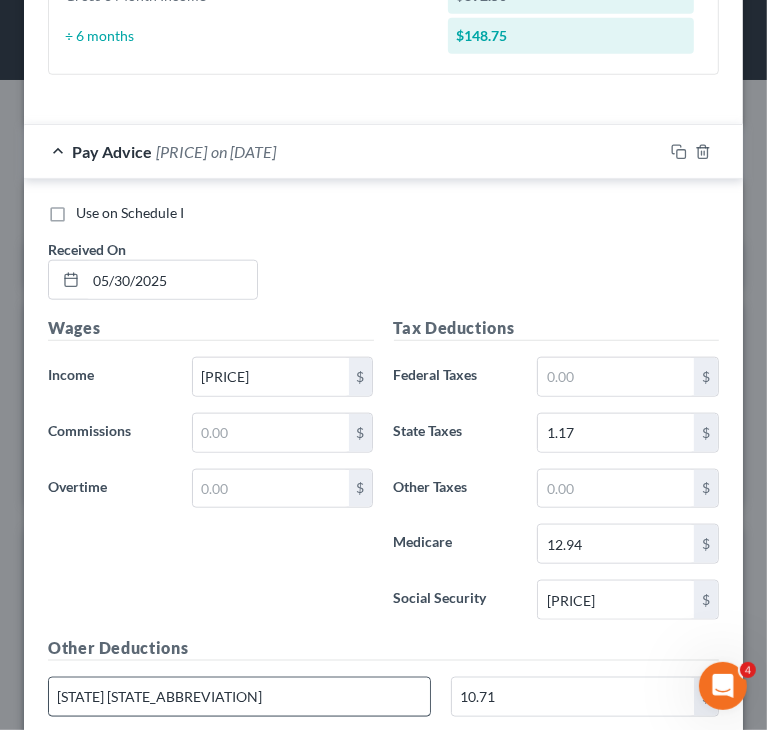 scroll, scrollTop: 844, scrollLeft: 0, axis: vertical 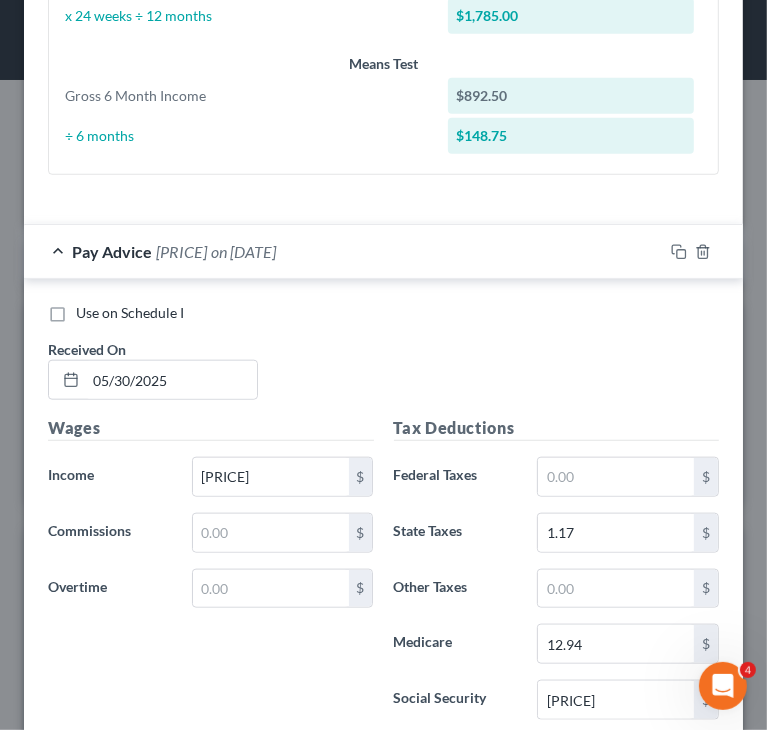 click on "Use on Schedule I
Received On
*
[DATE]" at bounding box center [383, 359] 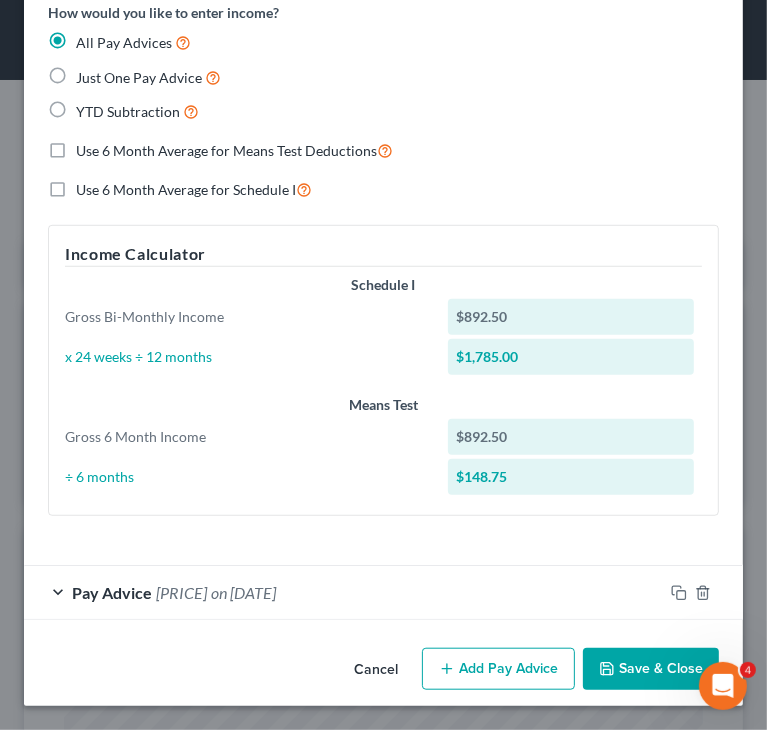 scroll, scrollTop: 500, scrollLeft: 0, axis: vertical 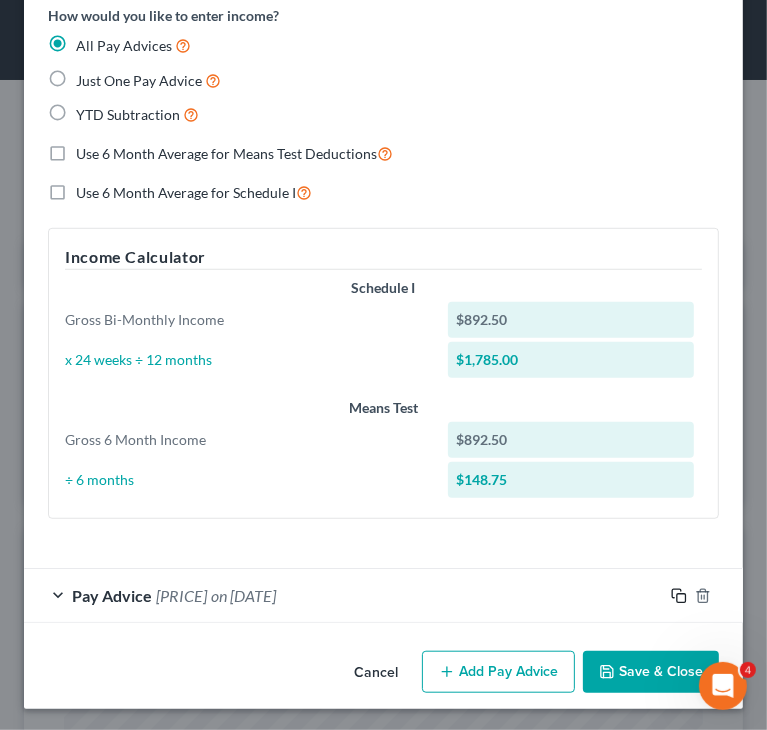 click 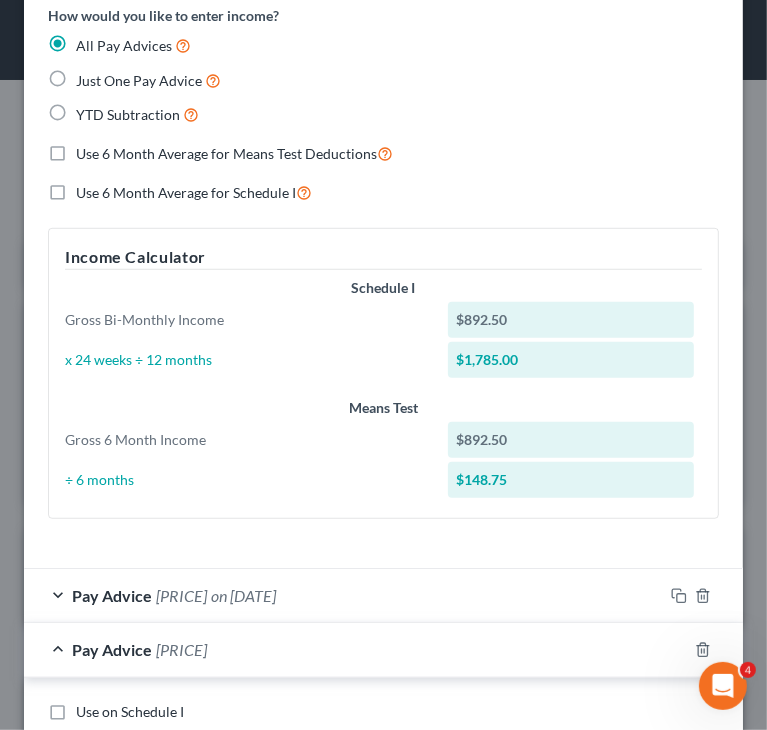 click on "Employment Type
*
Select Full or Part Time Employment Self Employment
Company
*
[COMPANY]                      [ADDRESS] [CITY] [STATE] [POSTAL_CODE] Save as Common Company Debtor Spouse Occupation [OCCUPATION] Length of Employment 2 years No Longer Employed
Pay Period
*
Select Monthly Twice Monthly Every Other Week Weekly How would you like to enter income?
All Pay Advices
Just One Pay Advice
YTD Subtraction
Use 6 Month Average for Means Test Deductions  Use 6 Month Average for Schedule I  Income Calculator
Schedule I Gross Bi-Monthly Income $[PRICE] x 24 weeks ÷ 12 months $[PRICE] Means Test Gross 6 Month Income $[PRICE] ÷ 6 months $[PRICE]" at bounding box center (383, 72) 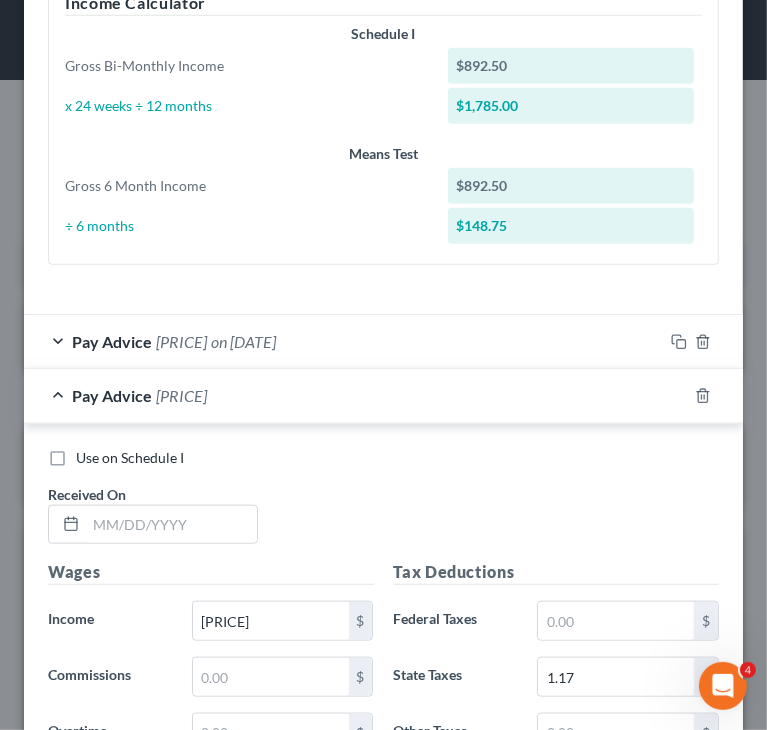scroll, scrollTop: 800, scrollLeft: 0, axis: vertical 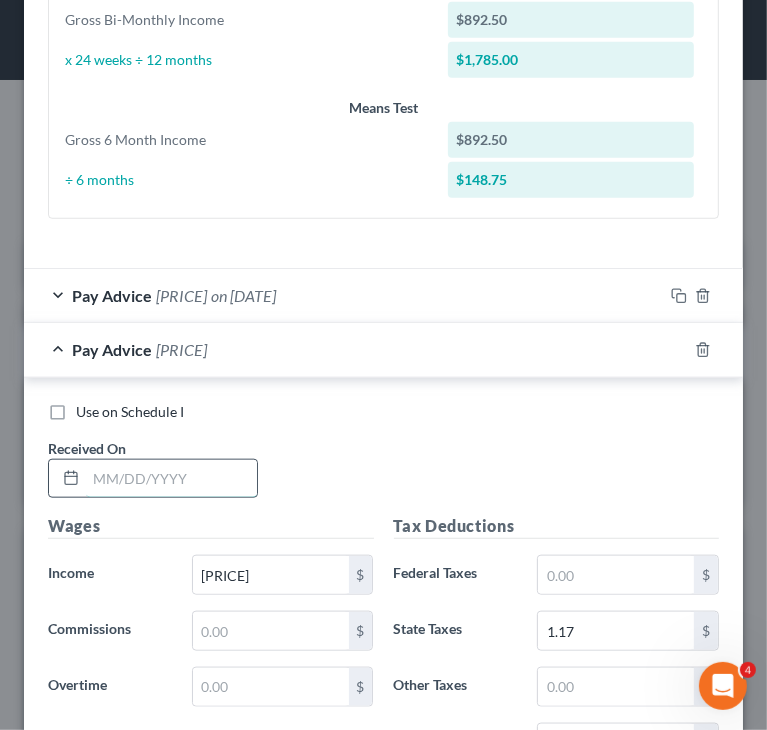click at bounding box center (171, 479) 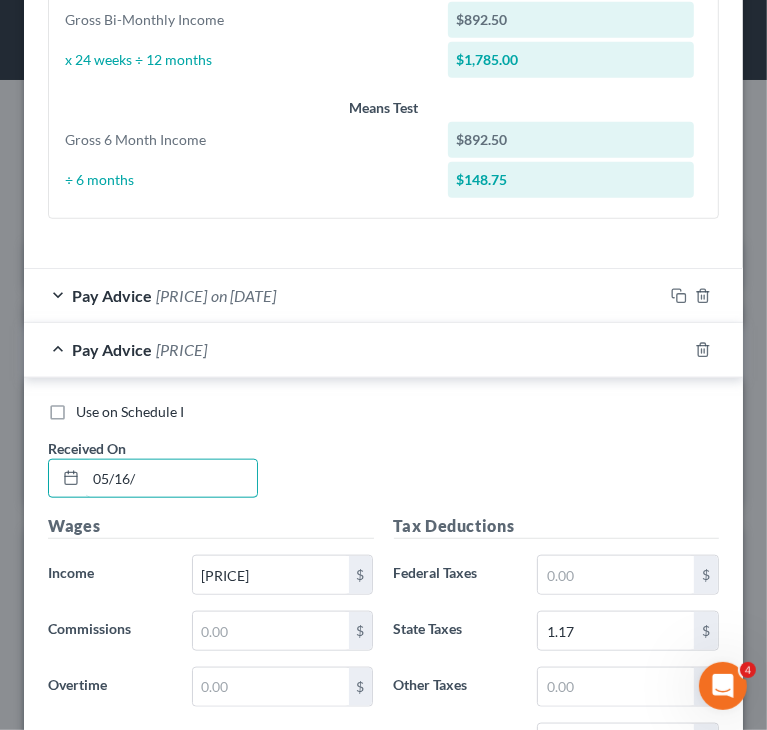 type on "05/16/2025" 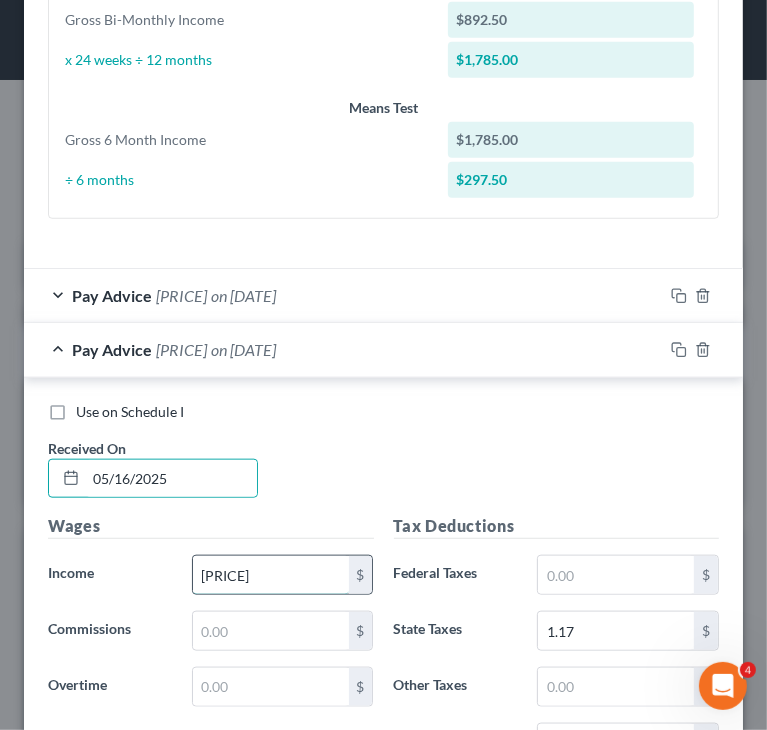 click on "[PRICE]" at bounding box center [271, 575] 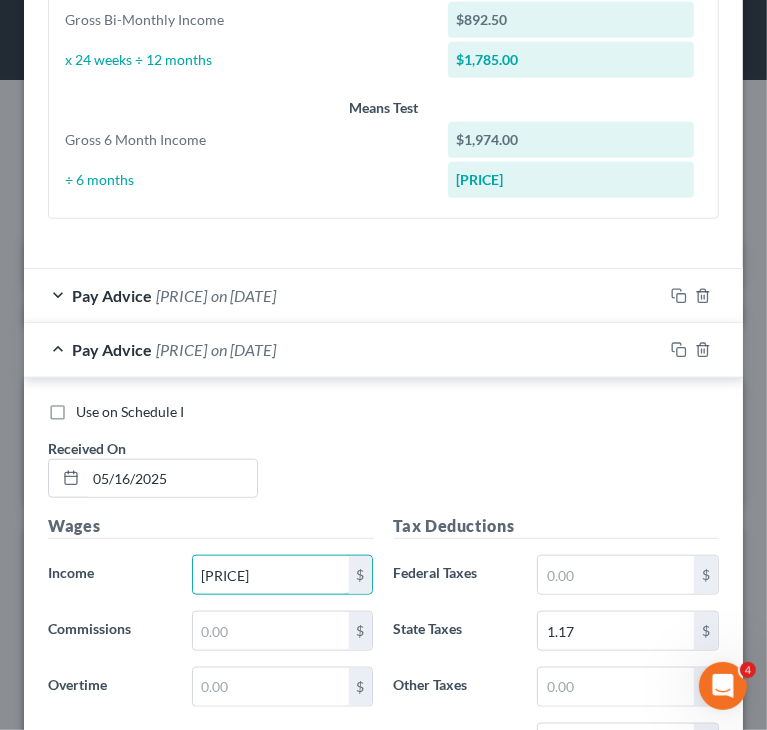 type on "[PRICE]" 